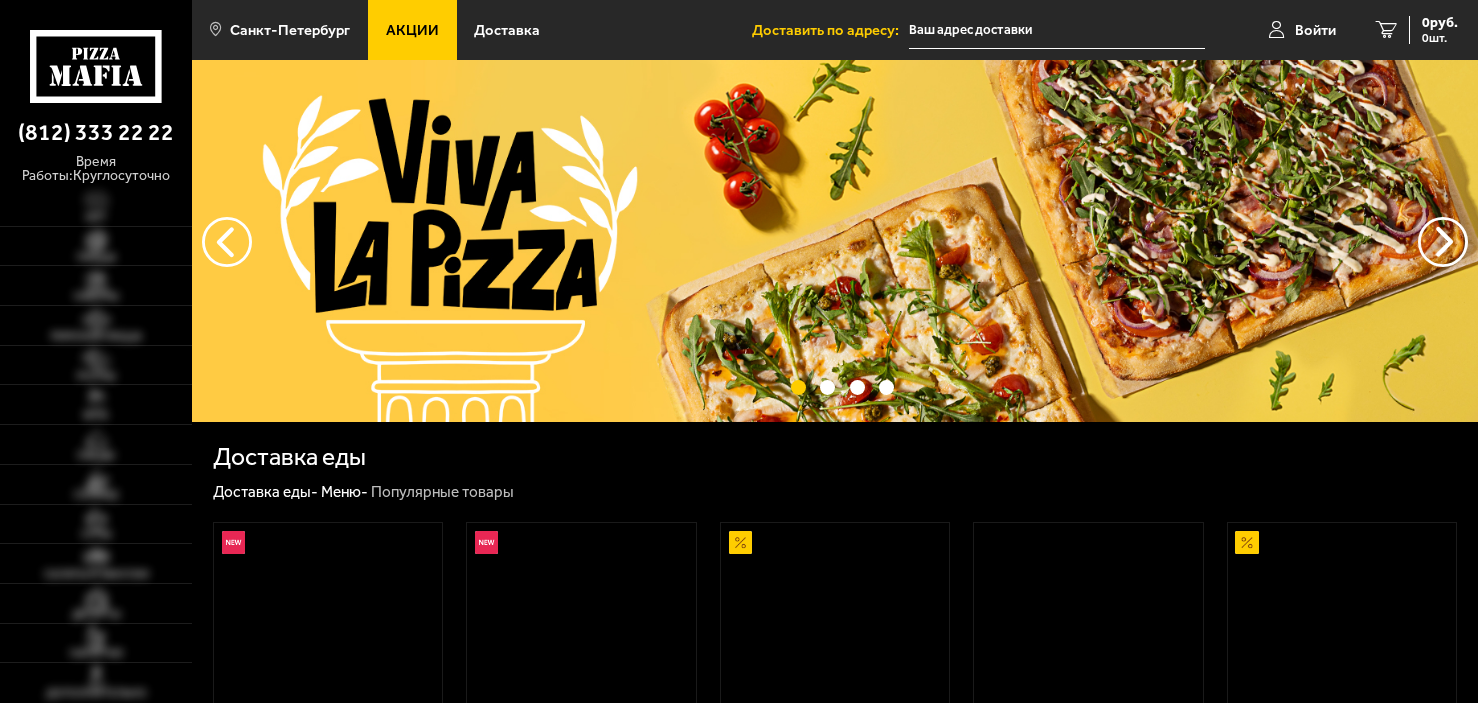 scroll, scrollTop: 0, scrollLeft: 0, axis: both 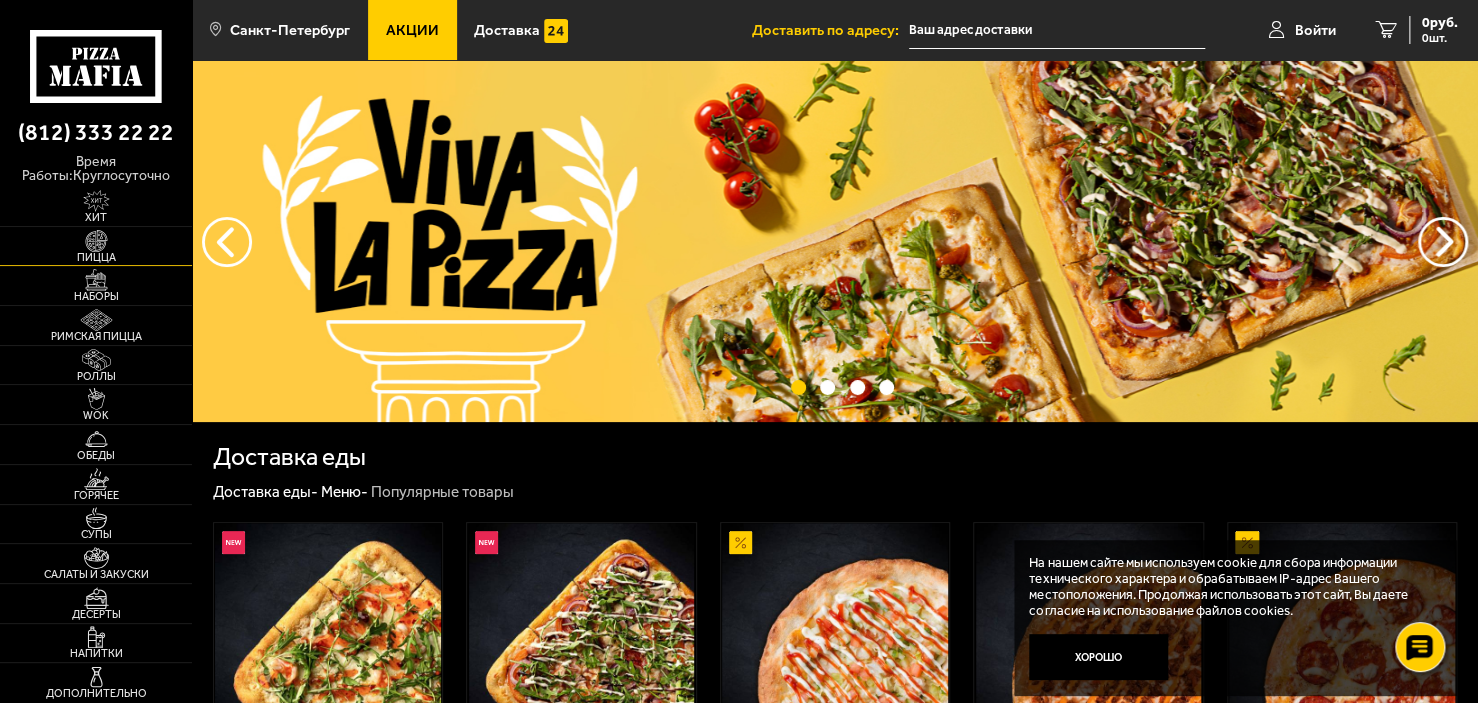 click at bounding box center [96, 241] 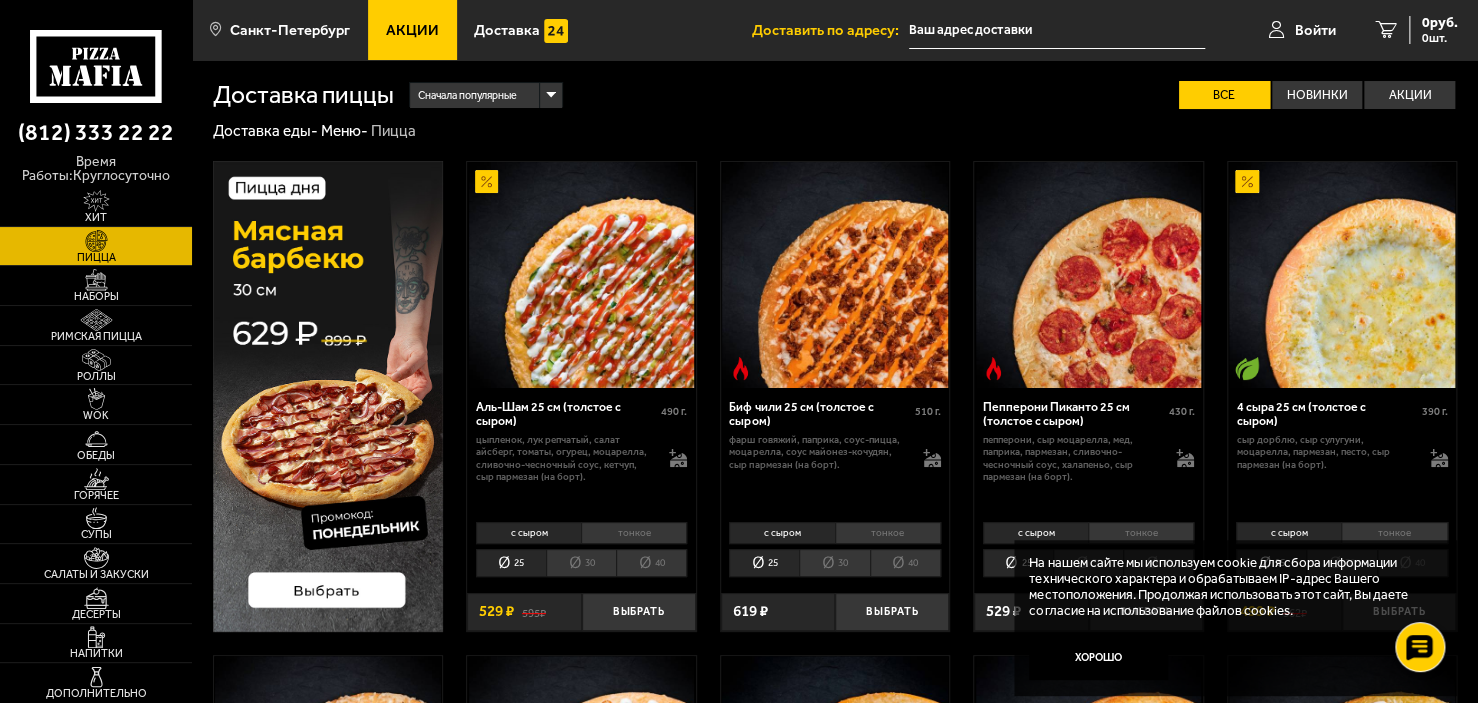click at bounding box center [1057, 30] 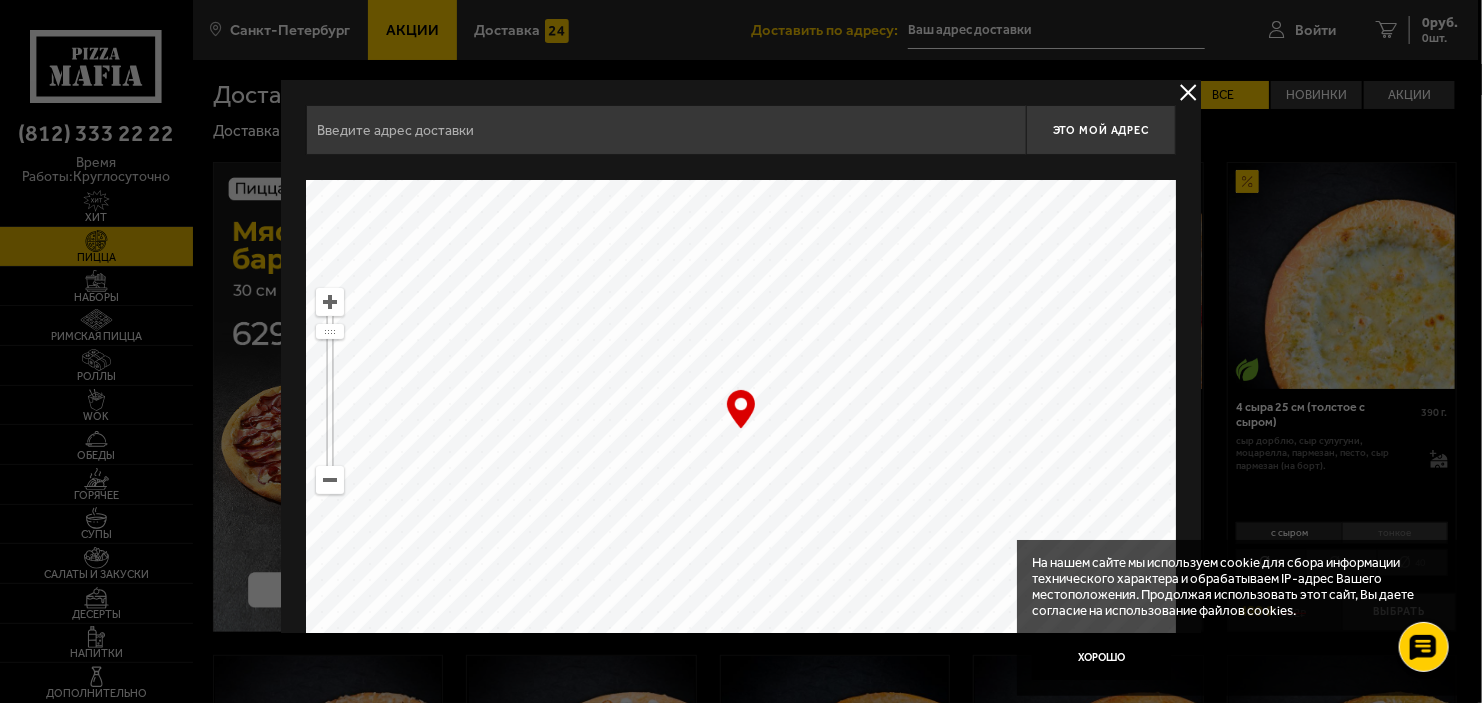 click at bounding box center (666, 130) 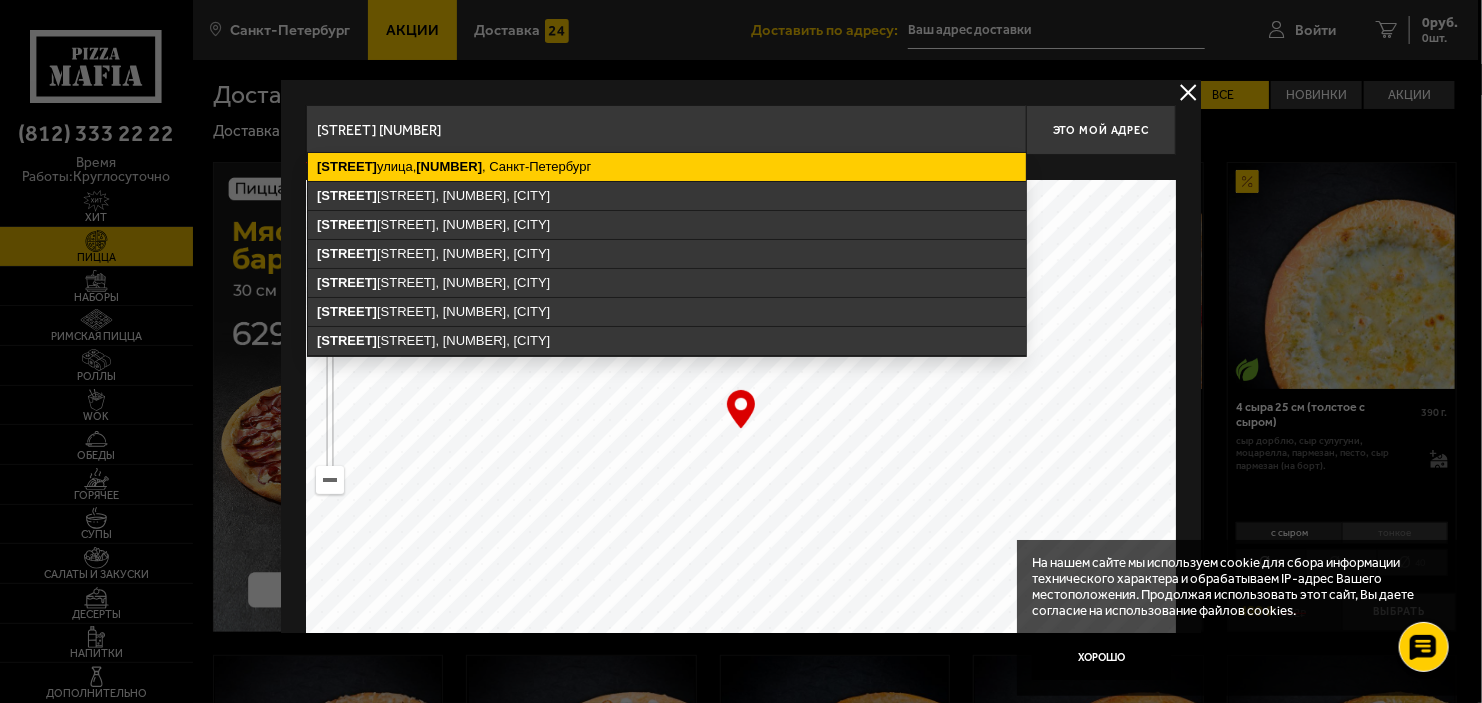 click on "[STREET] [NUMBER] , [CITY]" at bounding box center (667, 167) 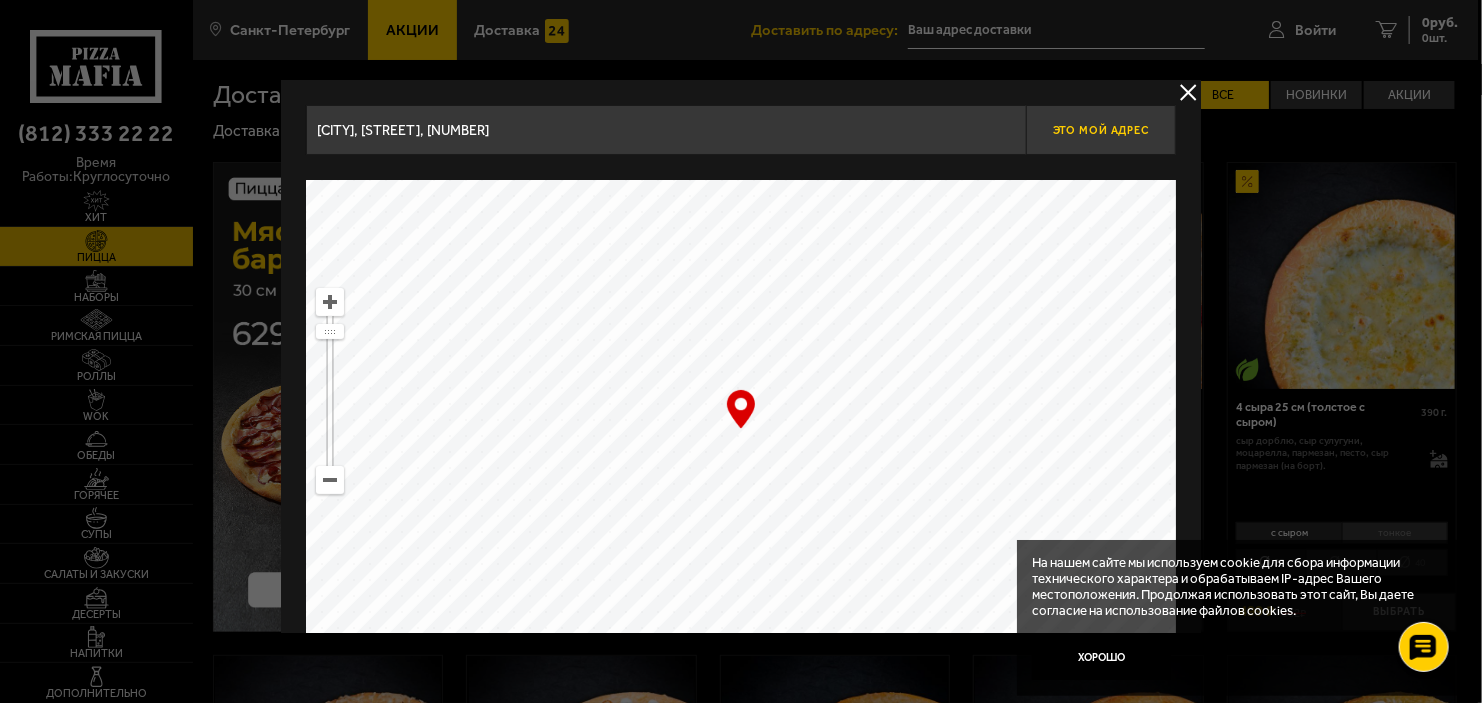 click on "Это мой адрес" at bounding box center (1101, 130) 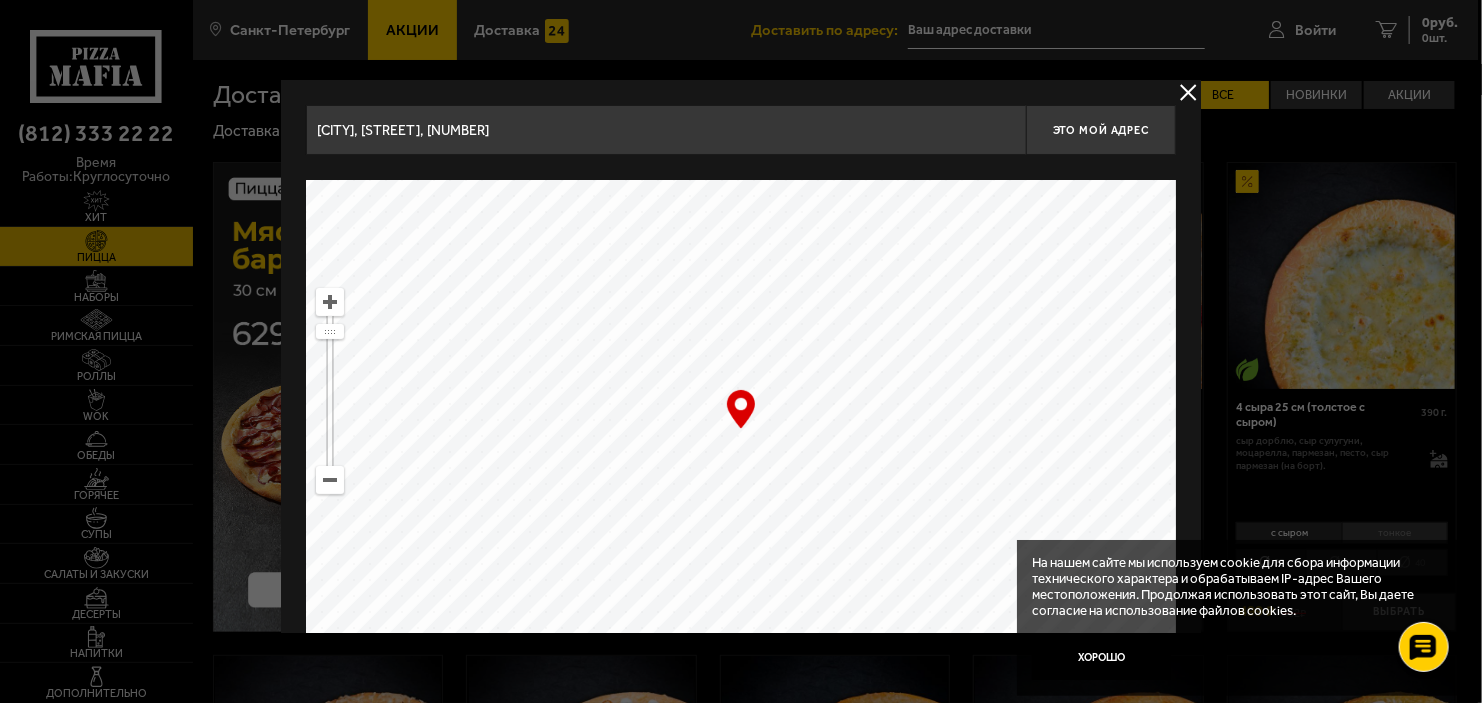 type on "[STREET], [NUMBER]" 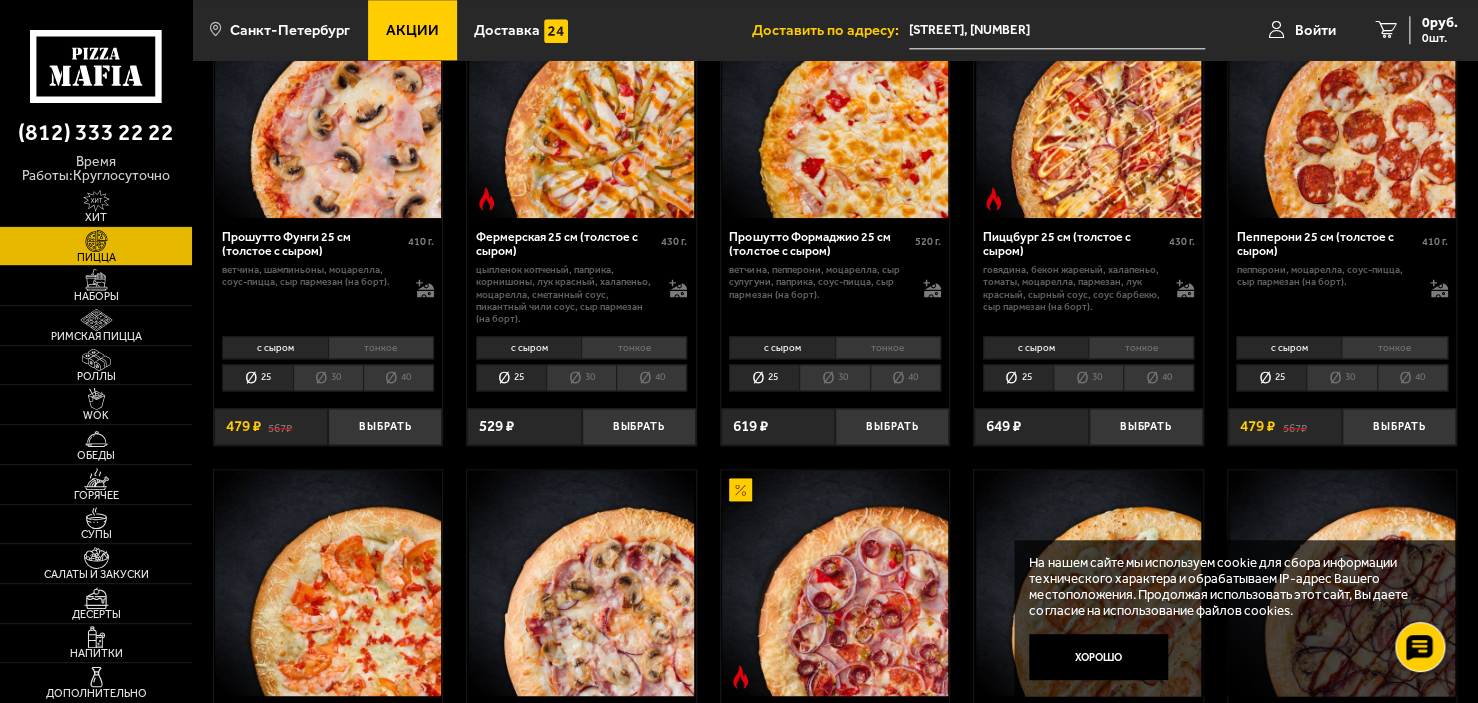 scroll, scrollTop: 1500, scrollLeft: 0, axis: vertical 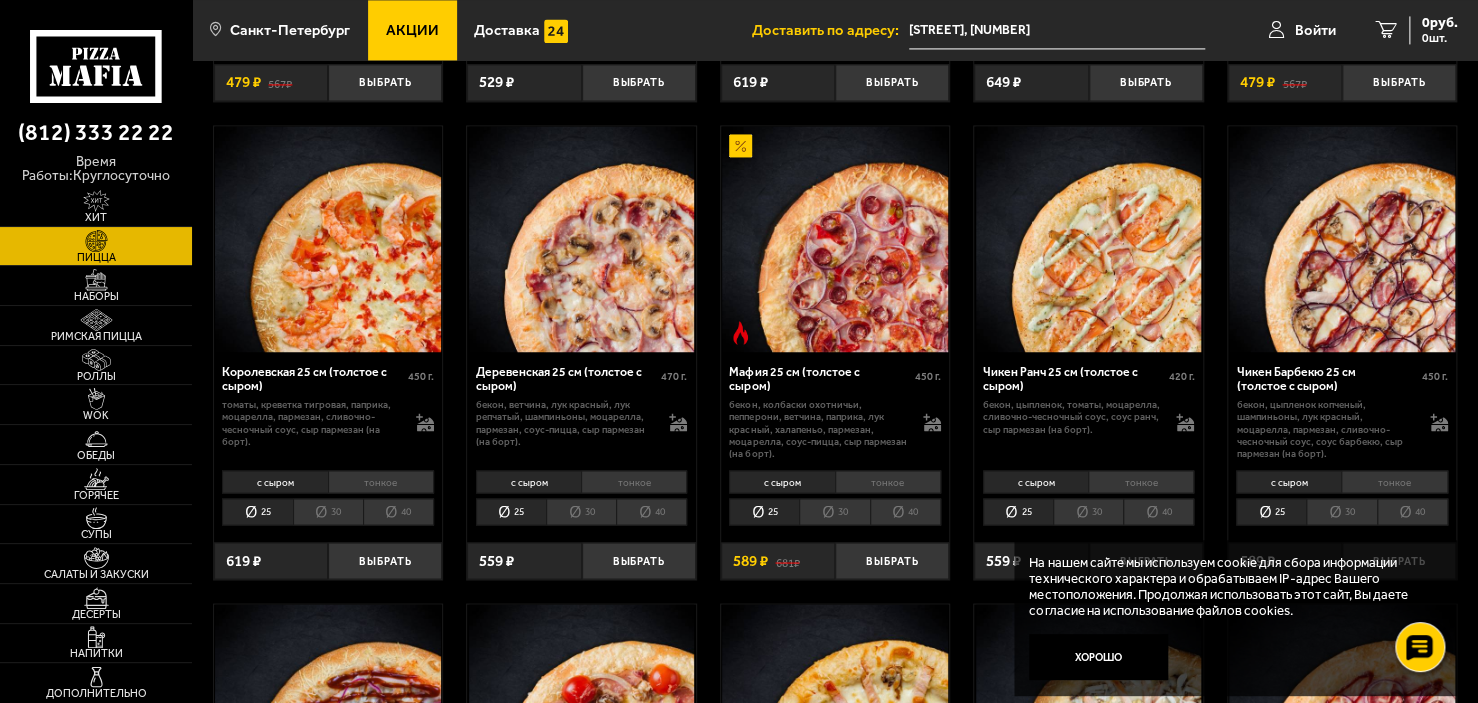 click on "30" at bounding box center (328, 511) 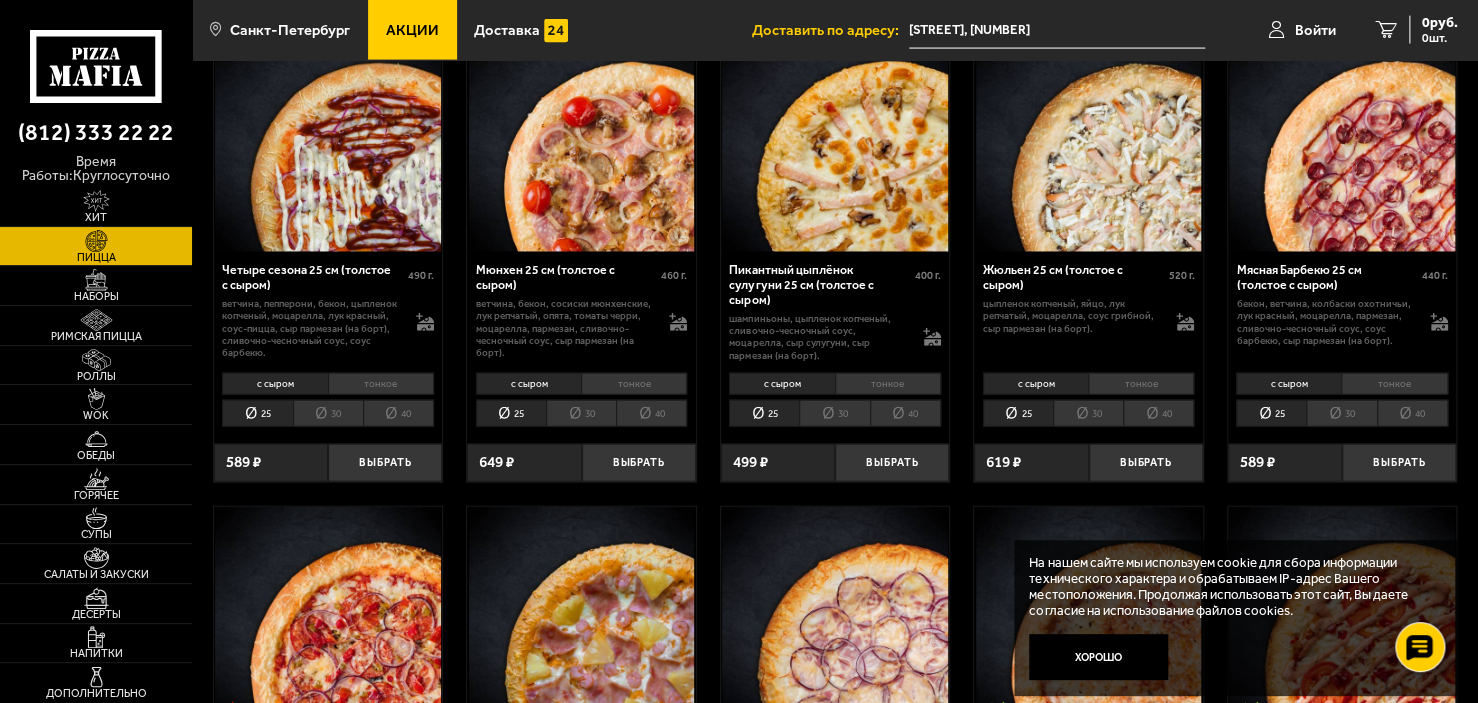 scroll, scrollTop: 1600, scrollLeft: 0, axis: vertical 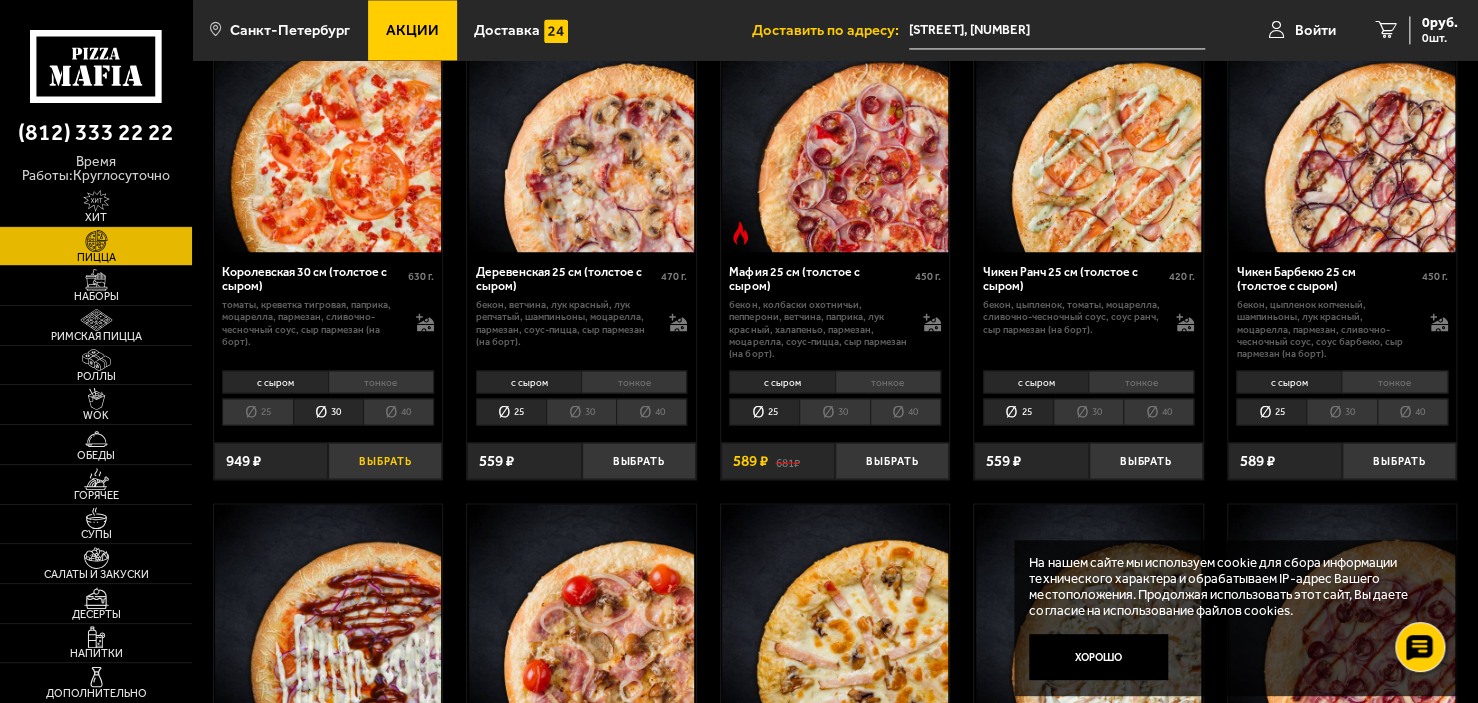 click on "Выбрать" at bounding box center [385, 461] 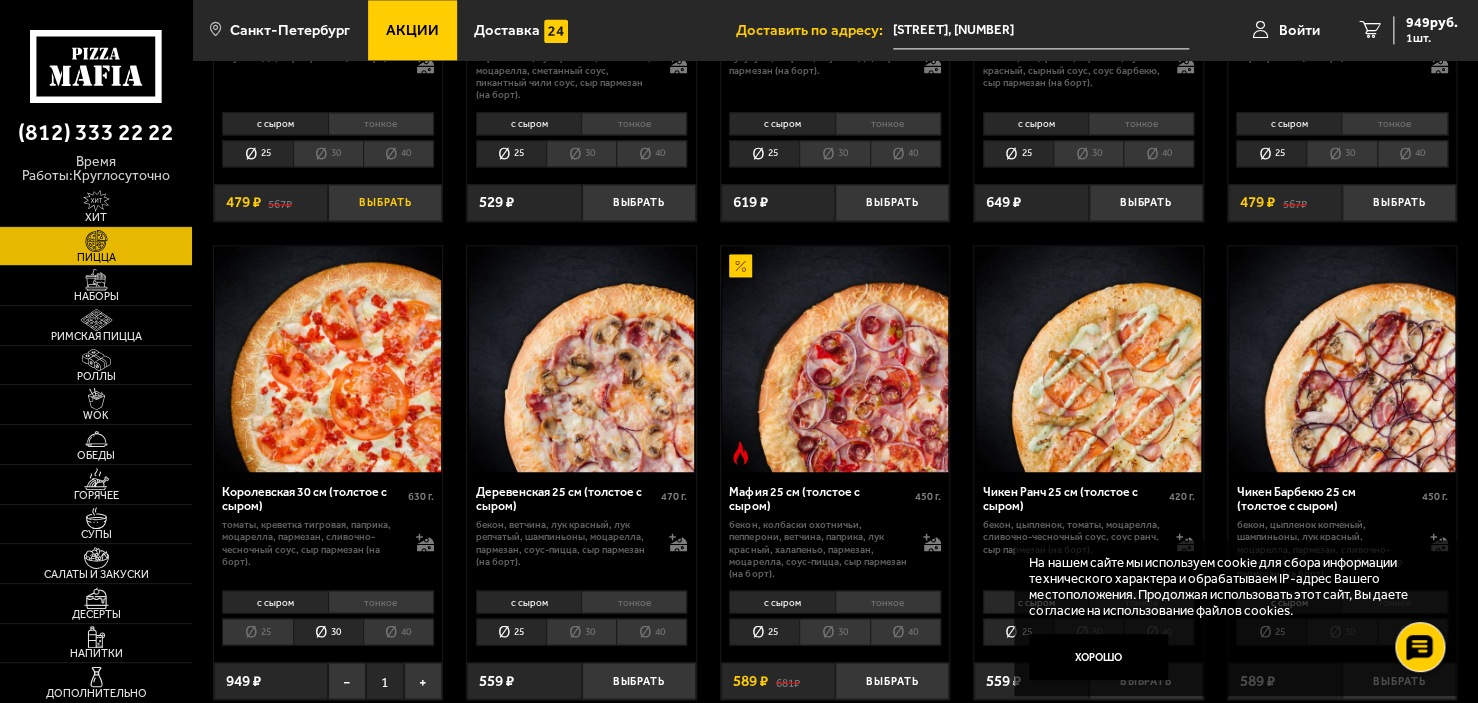 scroll, scrollTop: 1400, scrollLeft: 0, axis: vertical 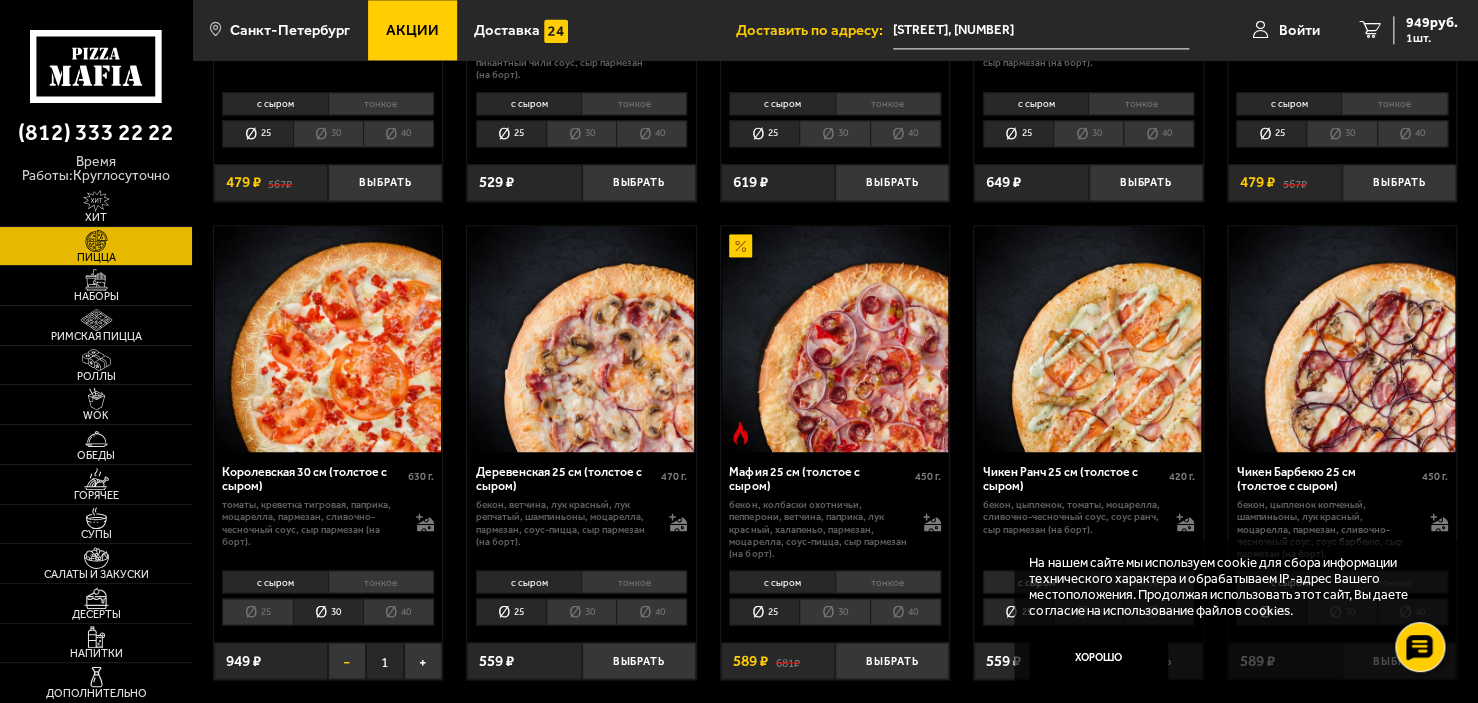 click on "−" at bounding box center (347, 661) 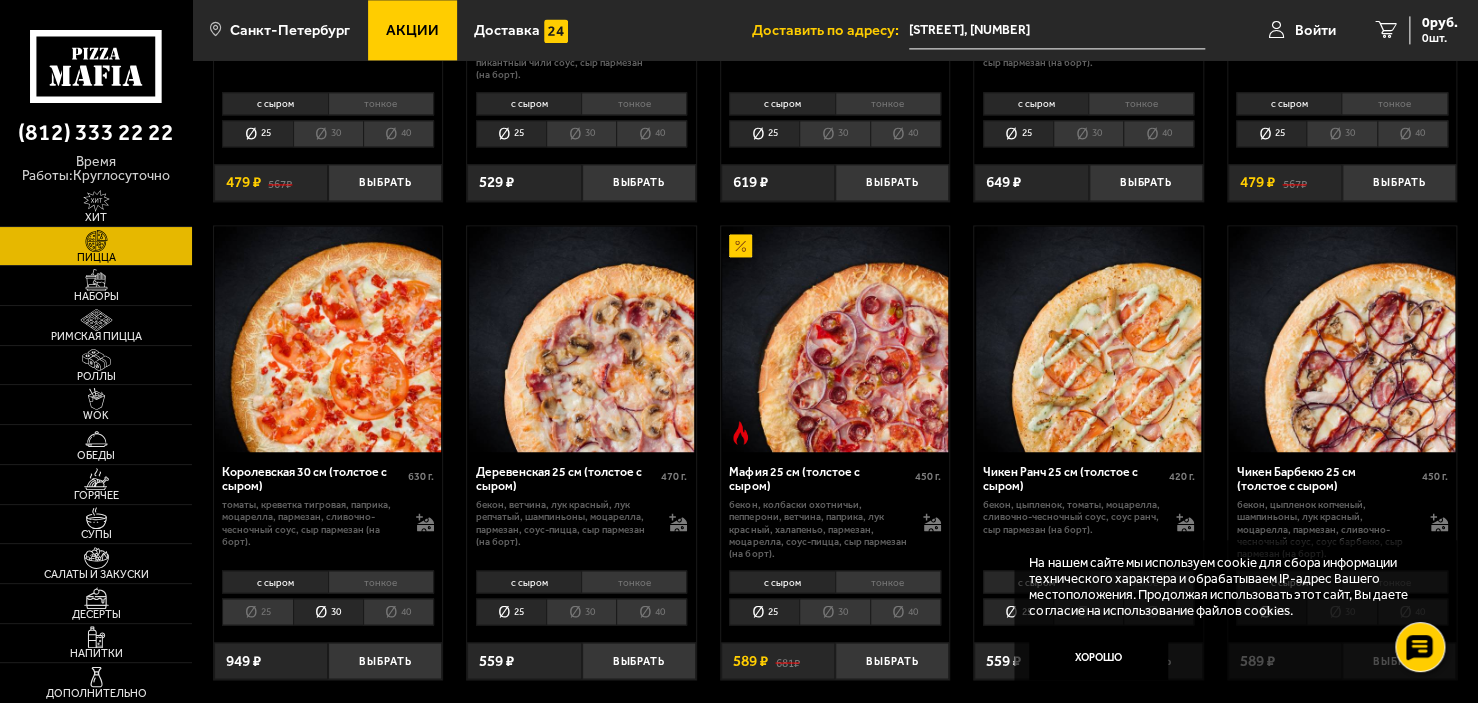 click on "тонкое" at bounding box center (381, 581) 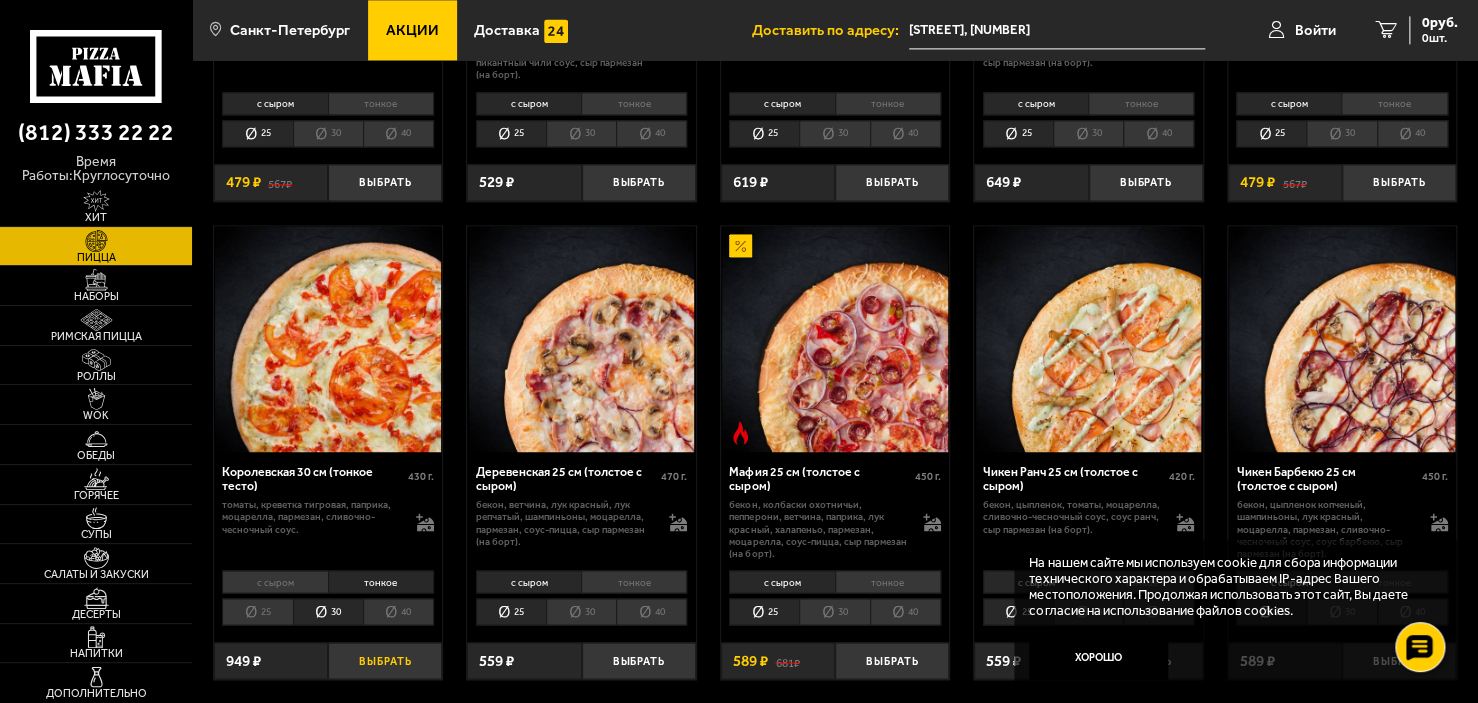 click on "Выбрать" at bounding box center [385, 661] 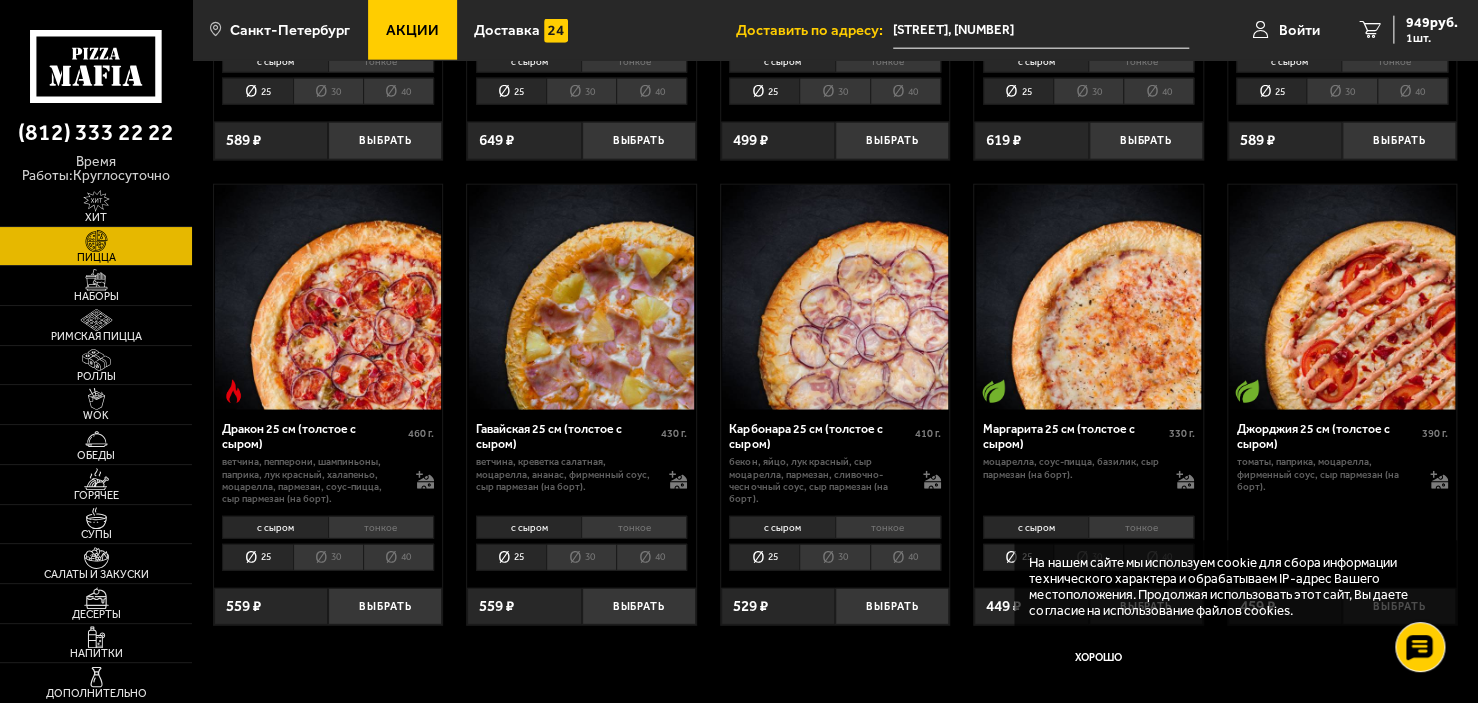 scroll, scrollTop: 2600, scrollLeft: 0, axis: vertical 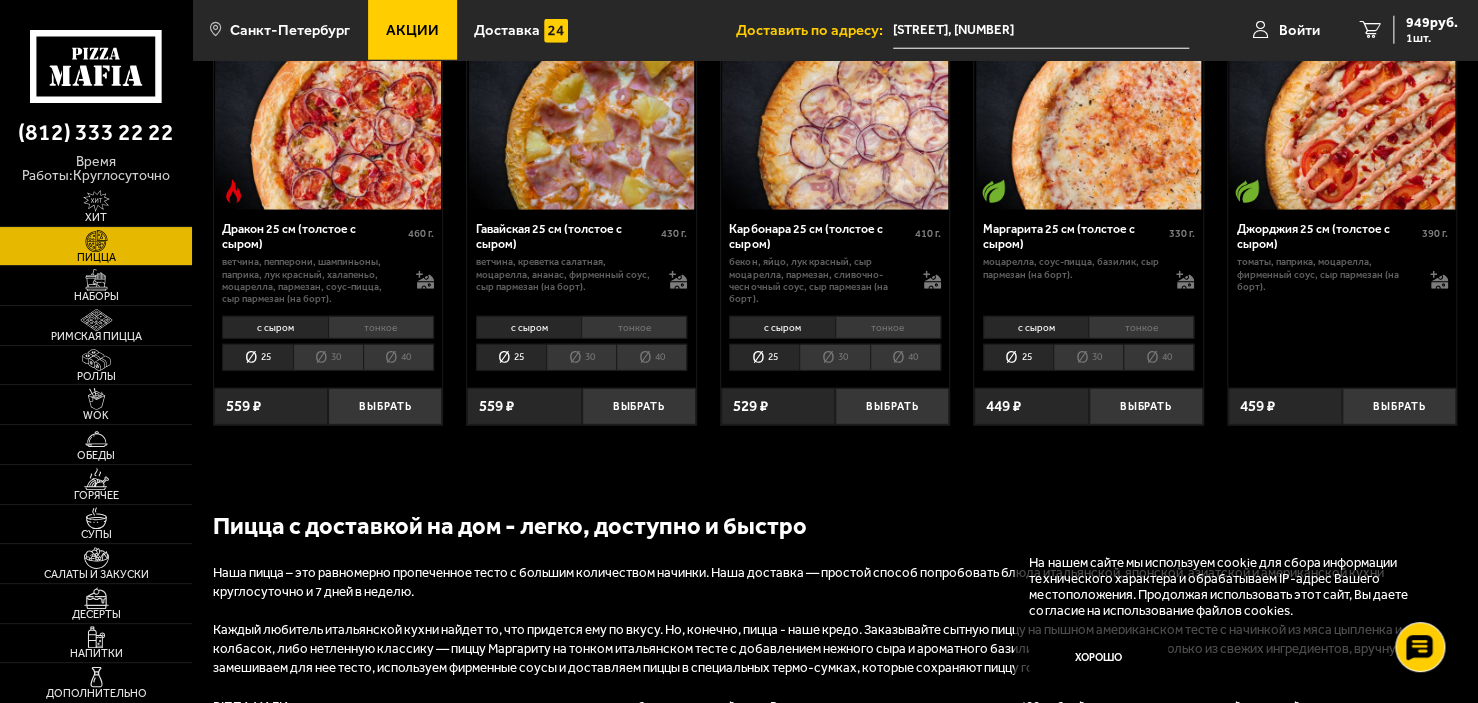 click on "тонкое" at bounding box center (1141, 327) 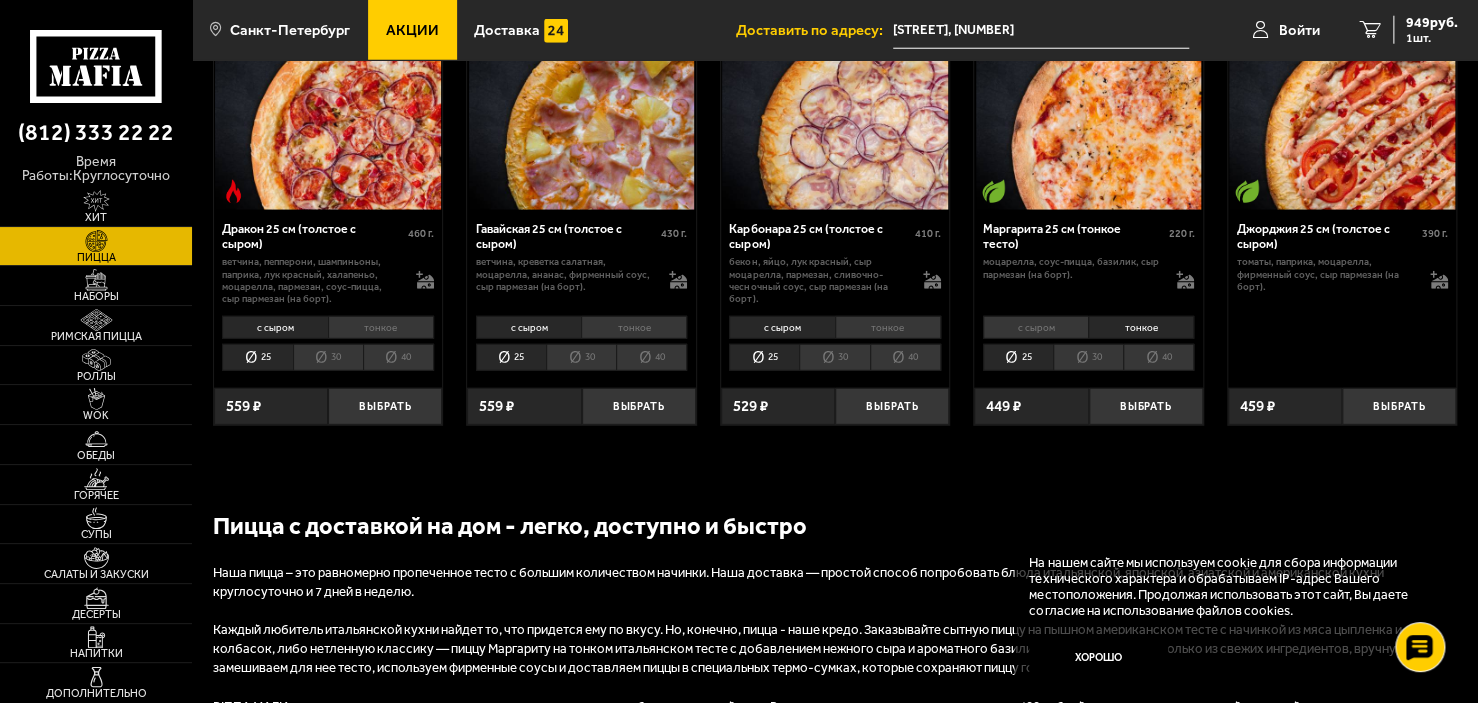click on "30" at bounding box center (1088, 357) 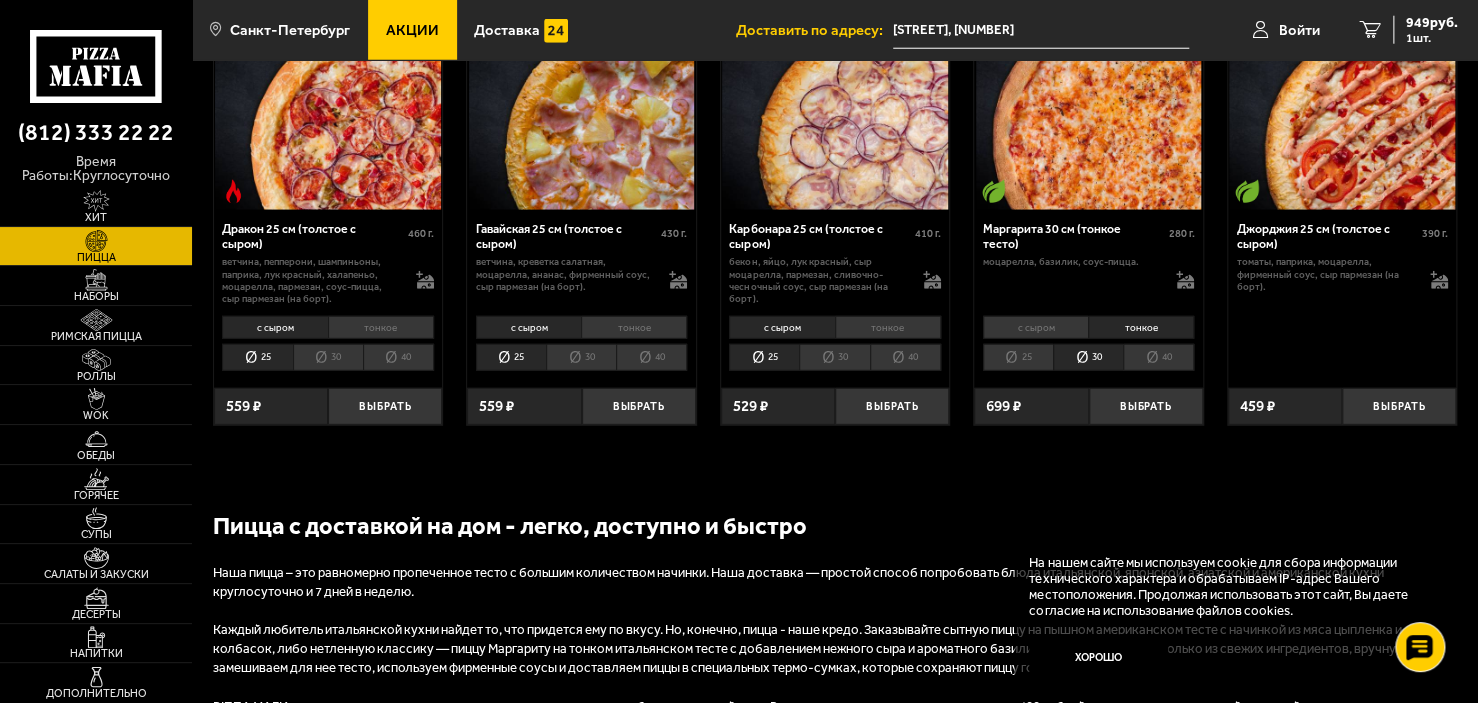 click on "25" at bounding box center (1018, 357) 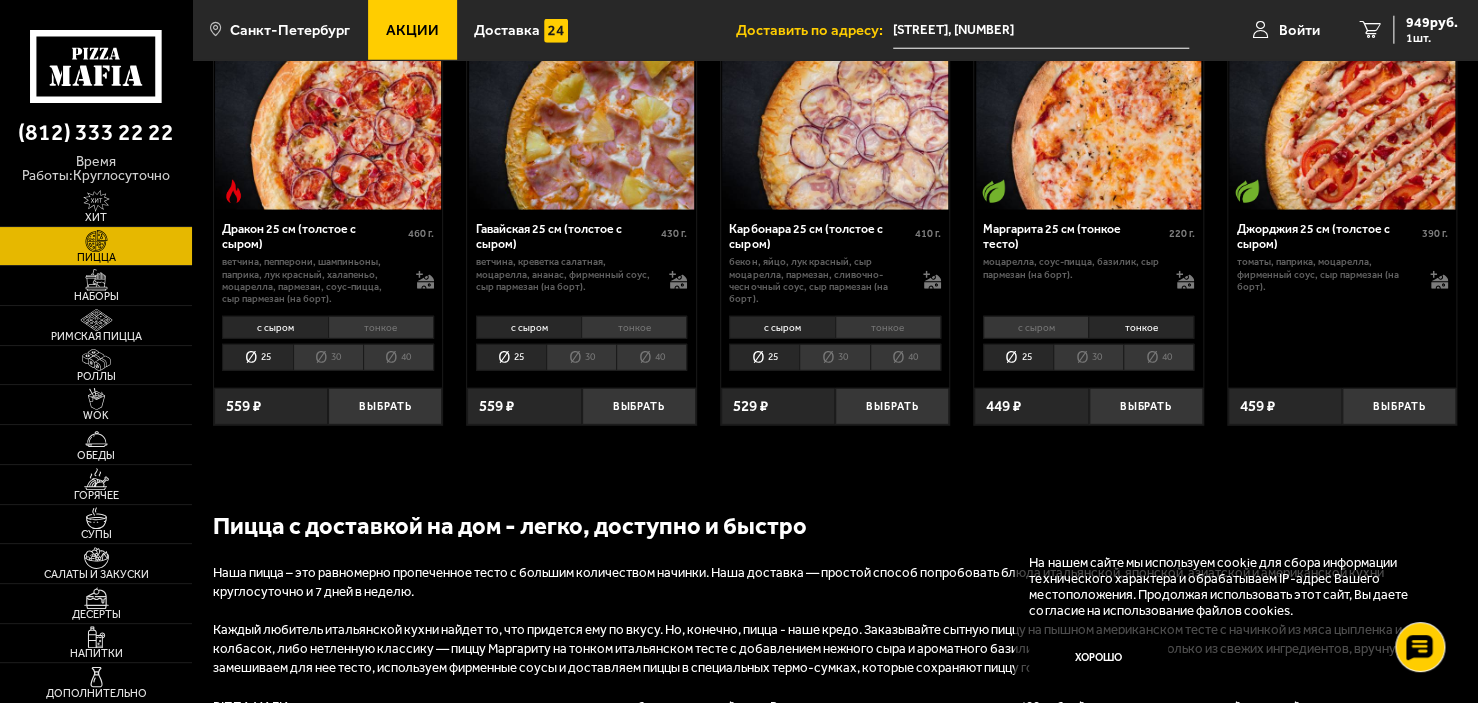 click on "30" at bounding box center [1088, 357] 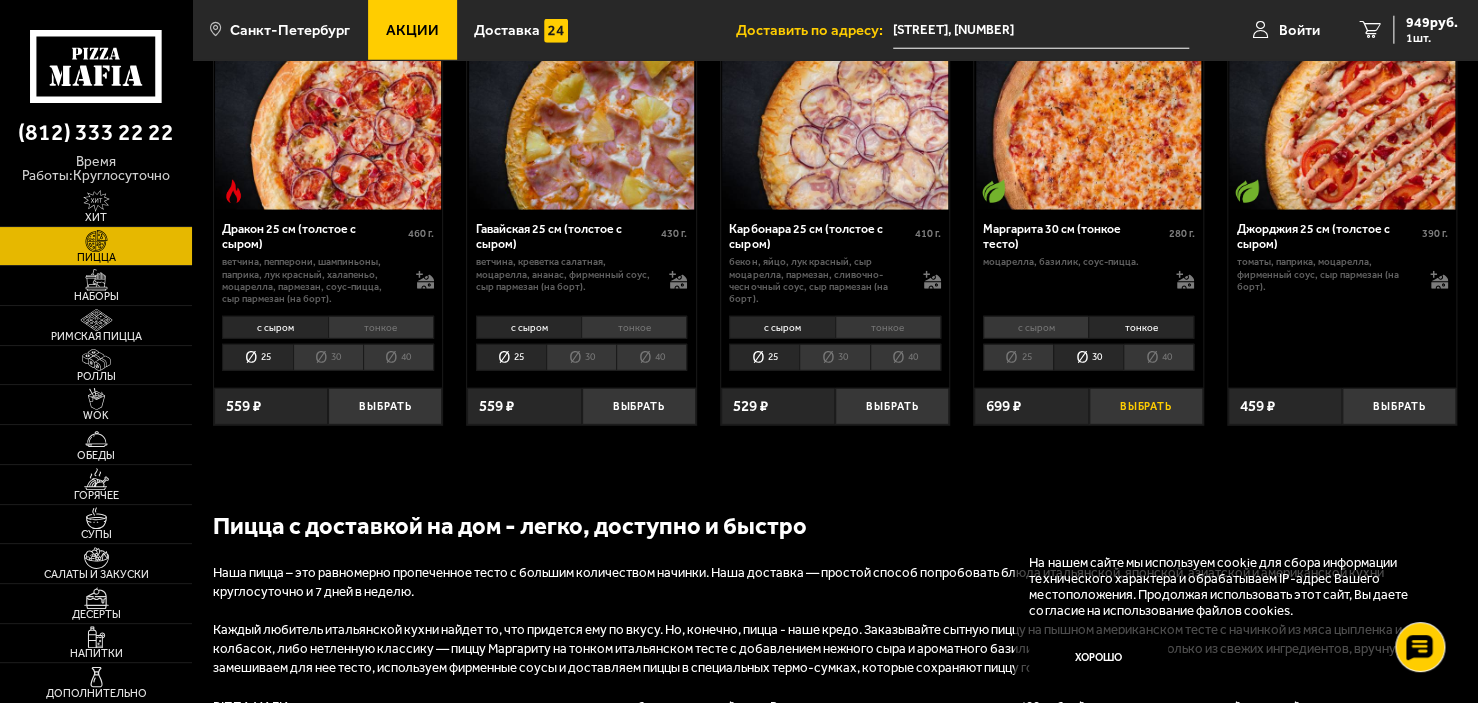 click on "Выбрать" at bounding box center [1146, 407] 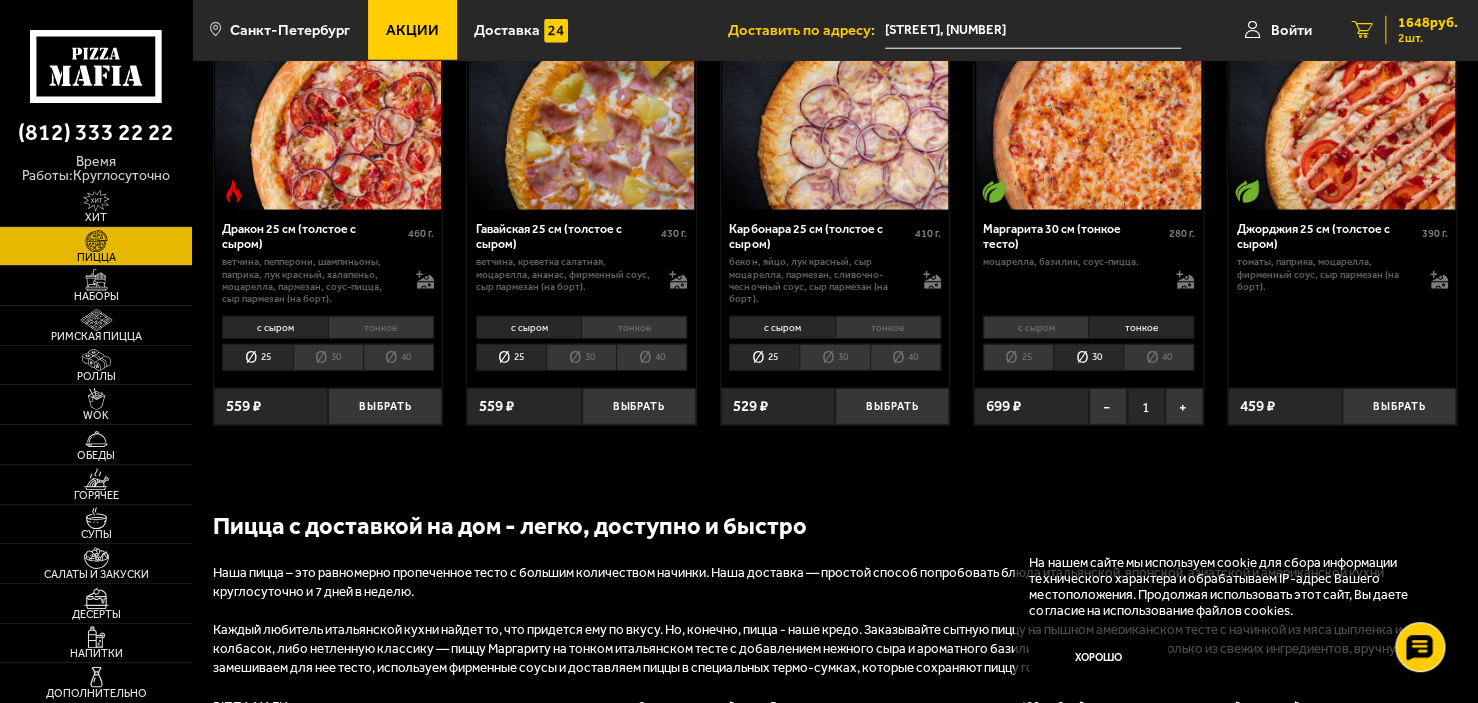 click on "1648  руб." at bounding box center (1428, 23) 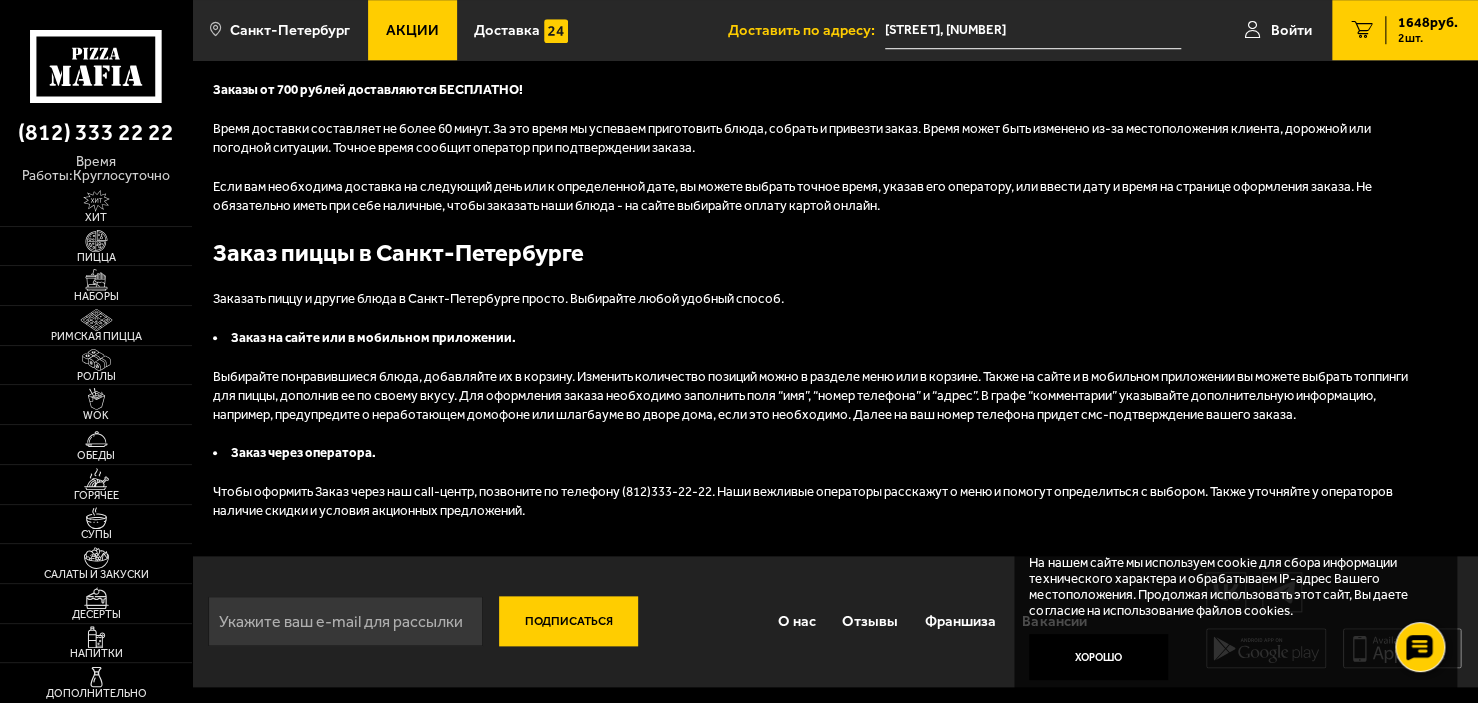 scroll, scrollTop: 0, scrollLeft: 0, axis: both 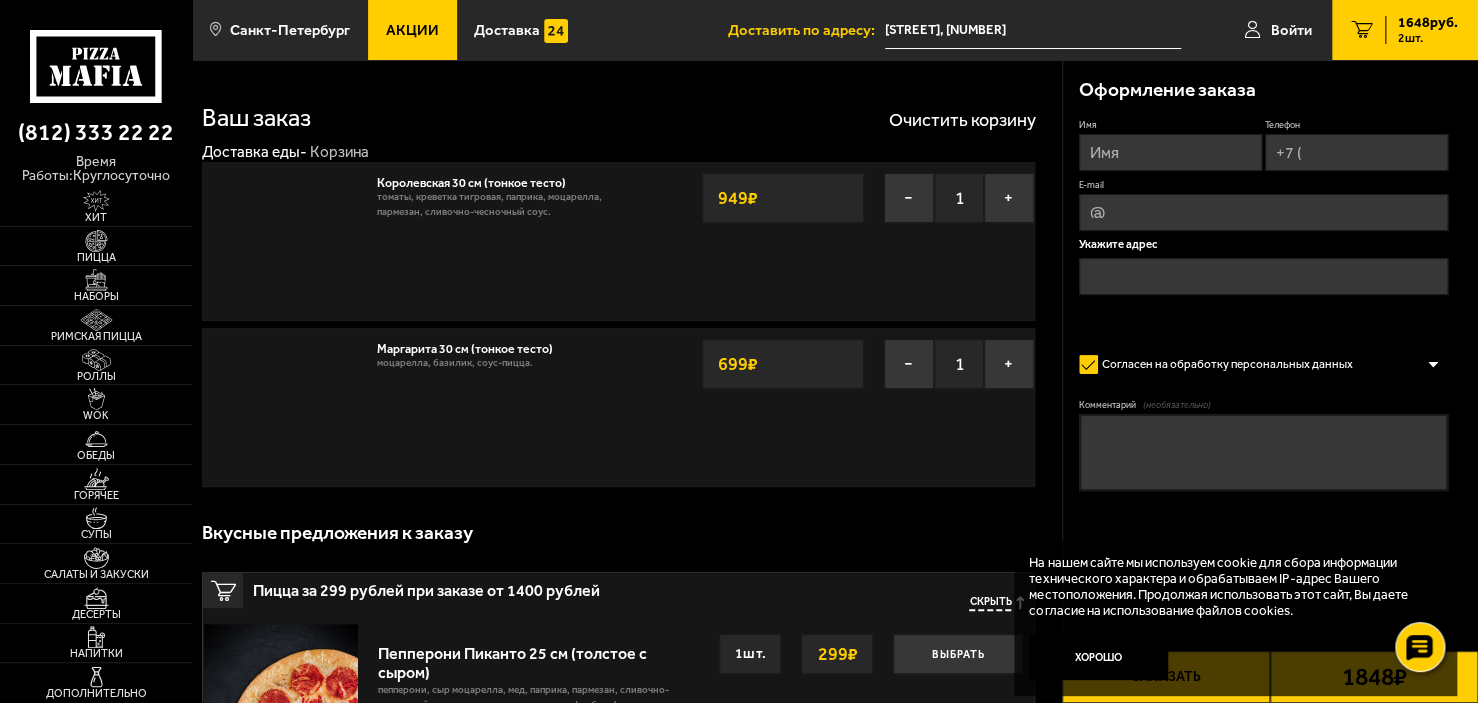 type on "[STREET], [NUMBER]" 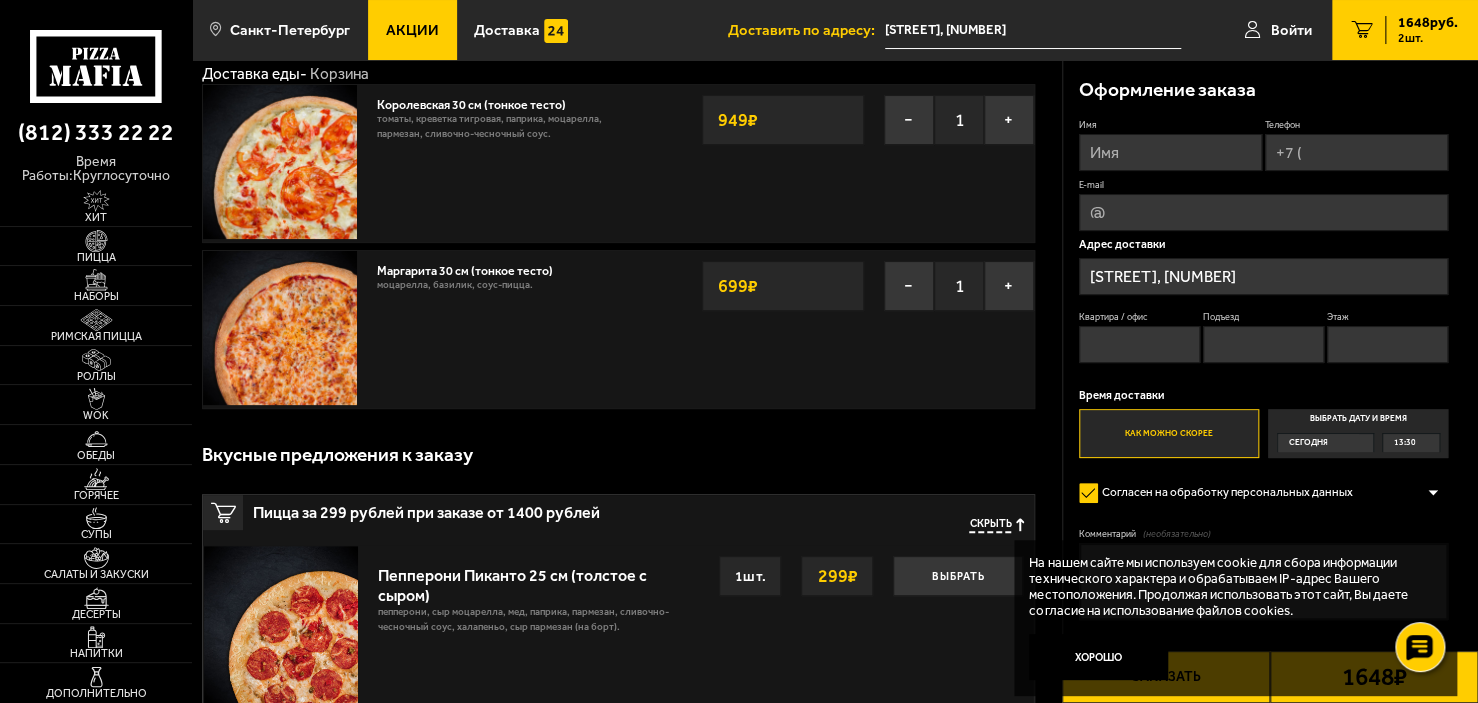 scroll, scrollTop: 0, scrollLeft: 0, axis: both 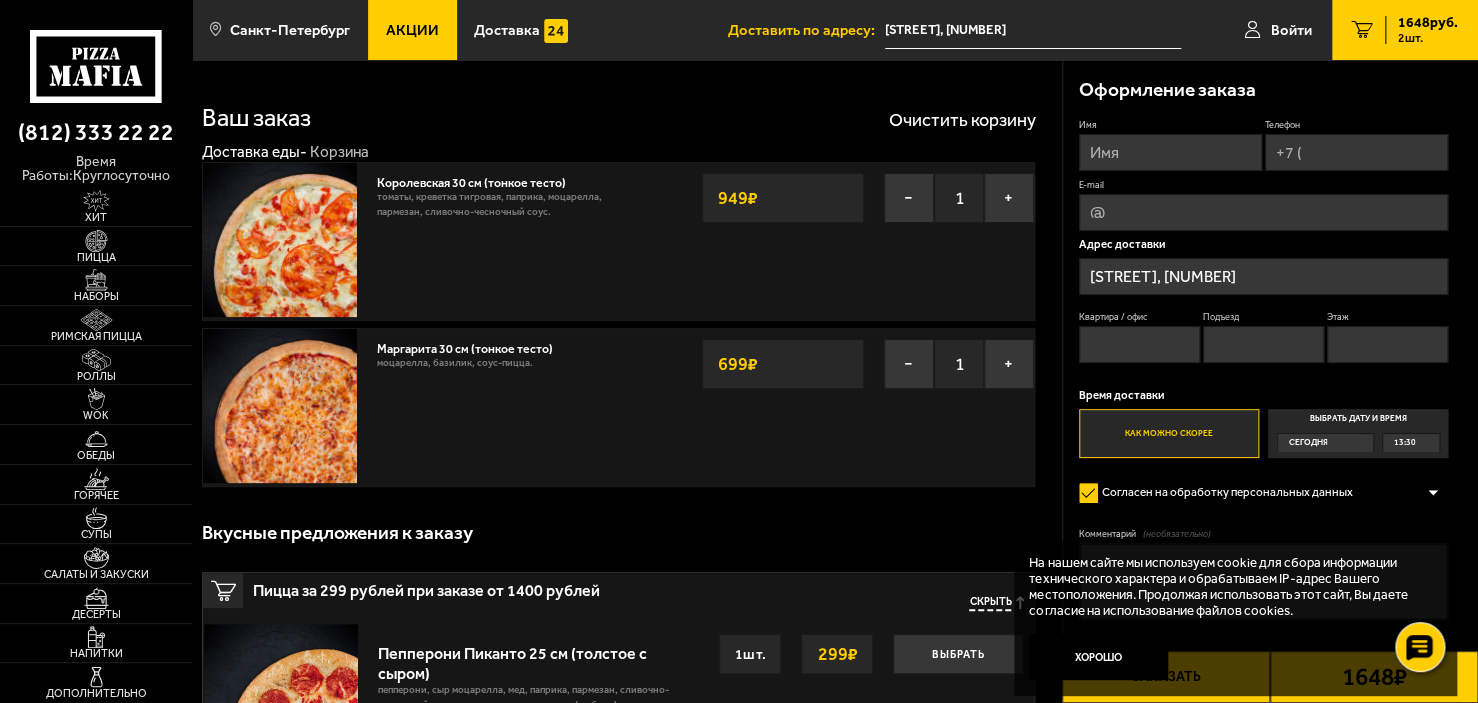 click on "Имя" at bounding box center [1170, 152] 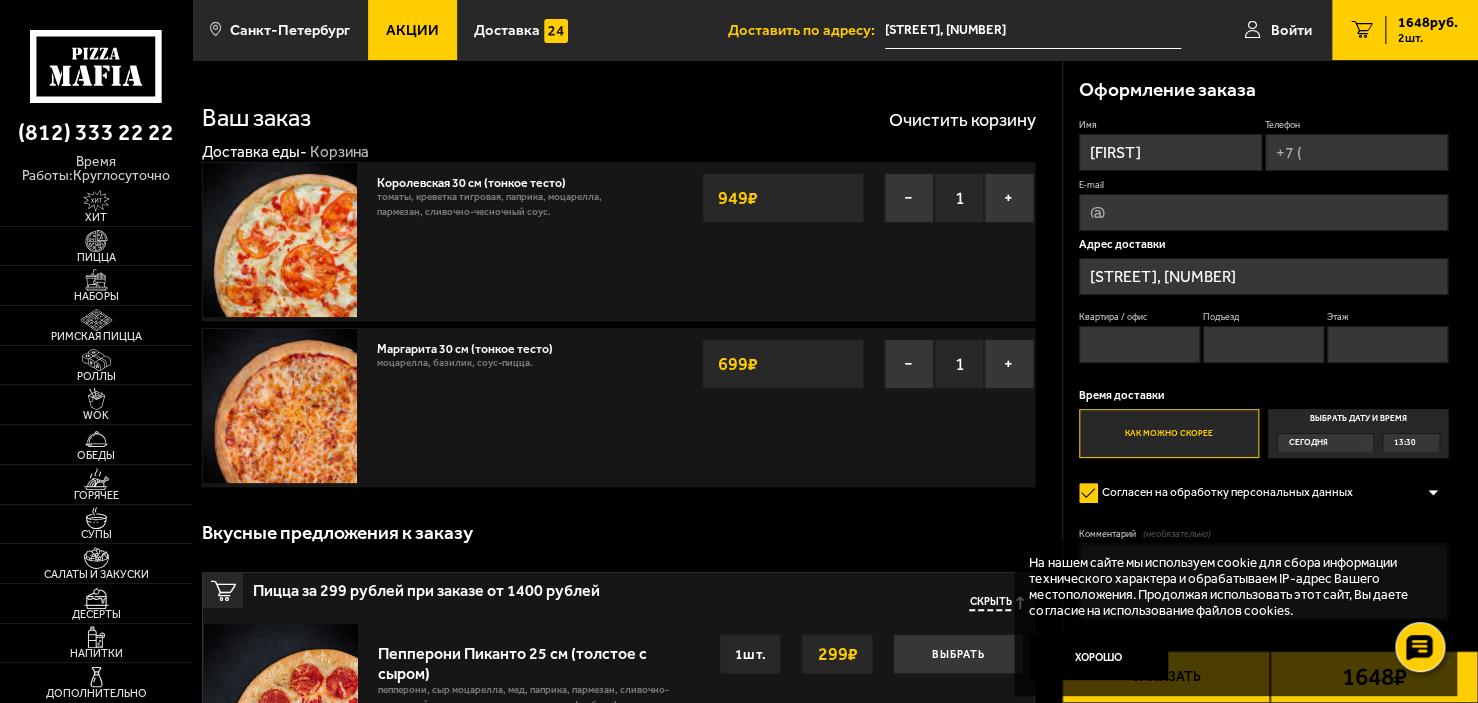 type on "[FIRST]" 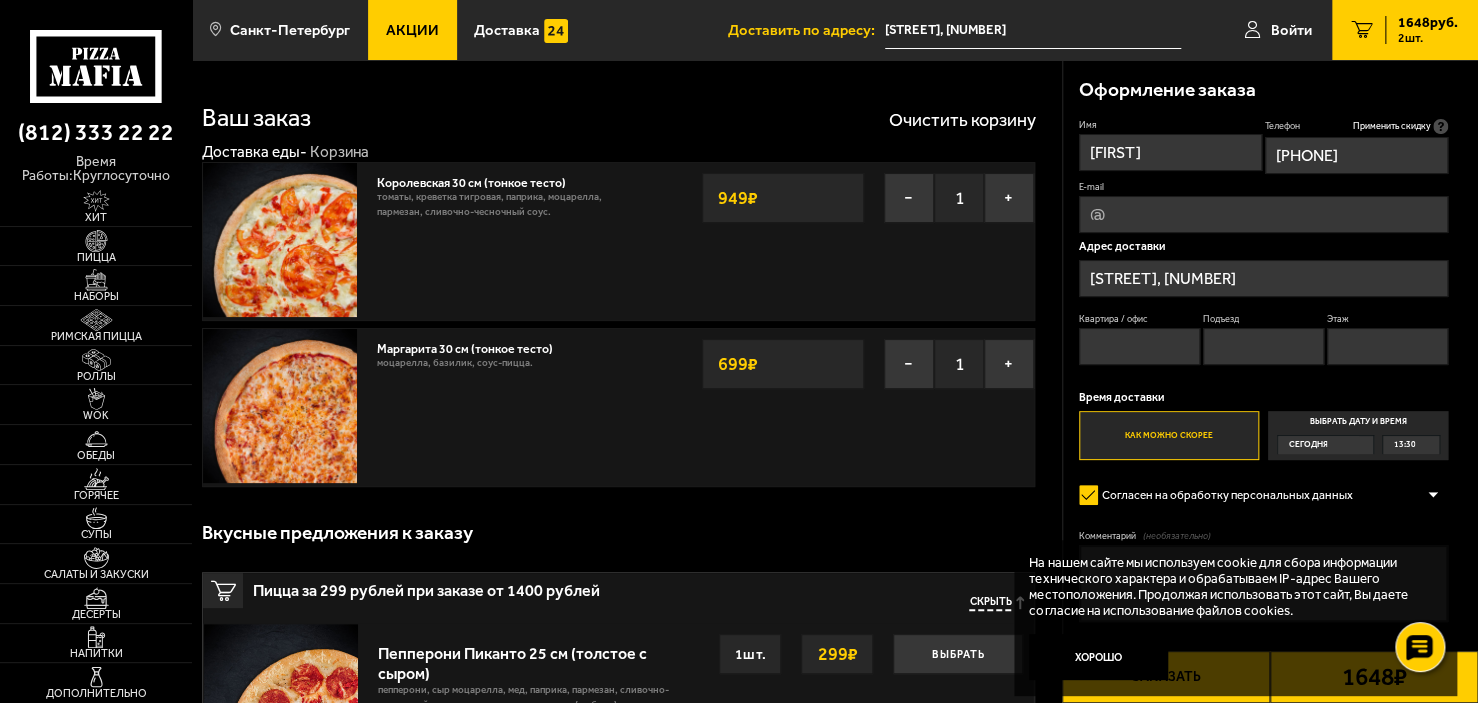 type on "[PHONE]" 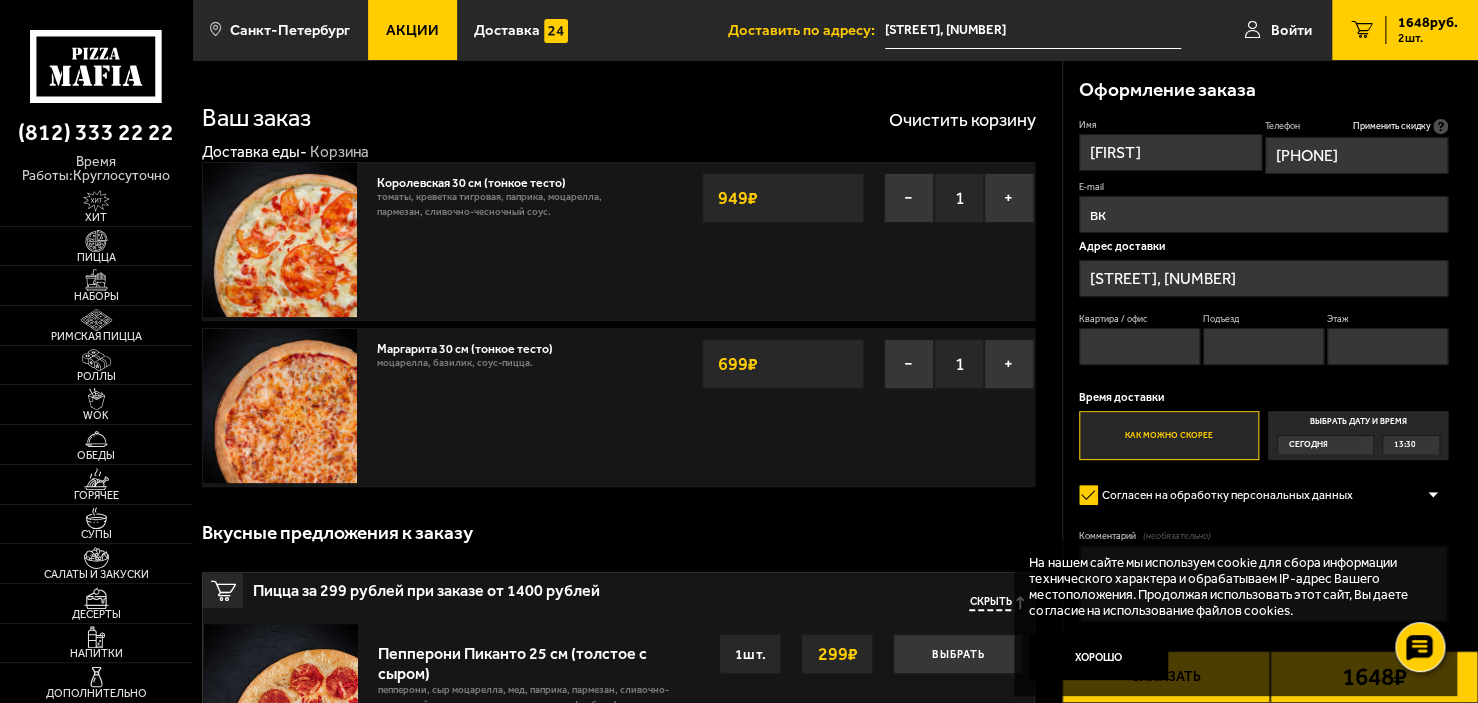 type on "в" 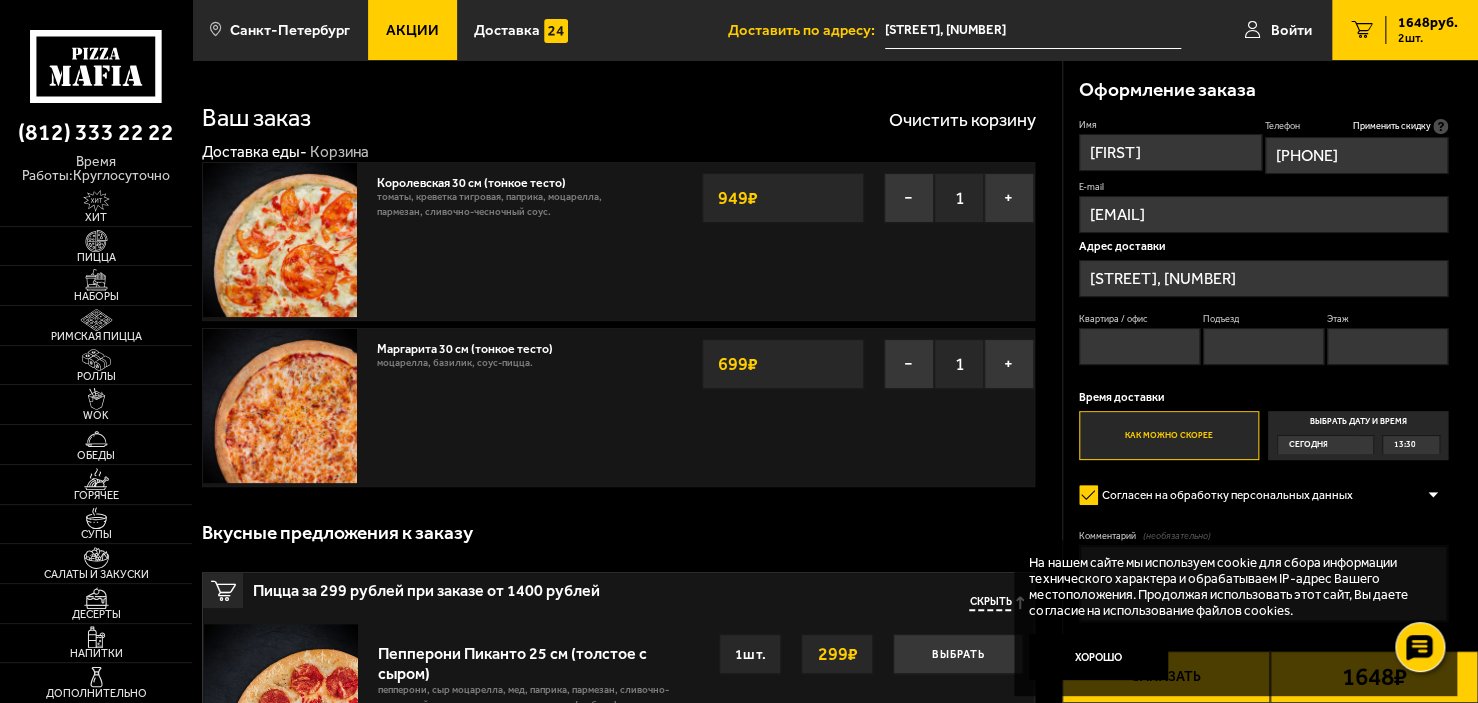 type on "[EMAIL]" 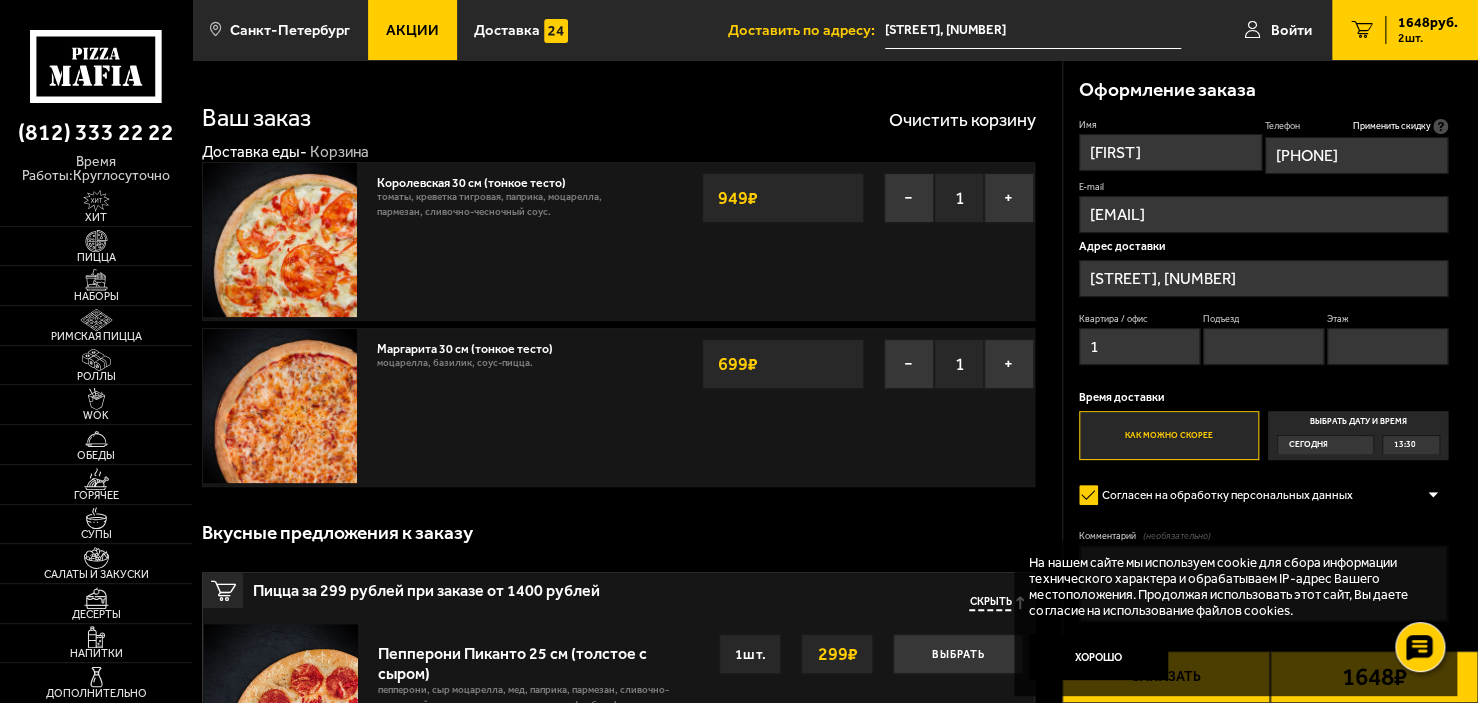 type on "1" 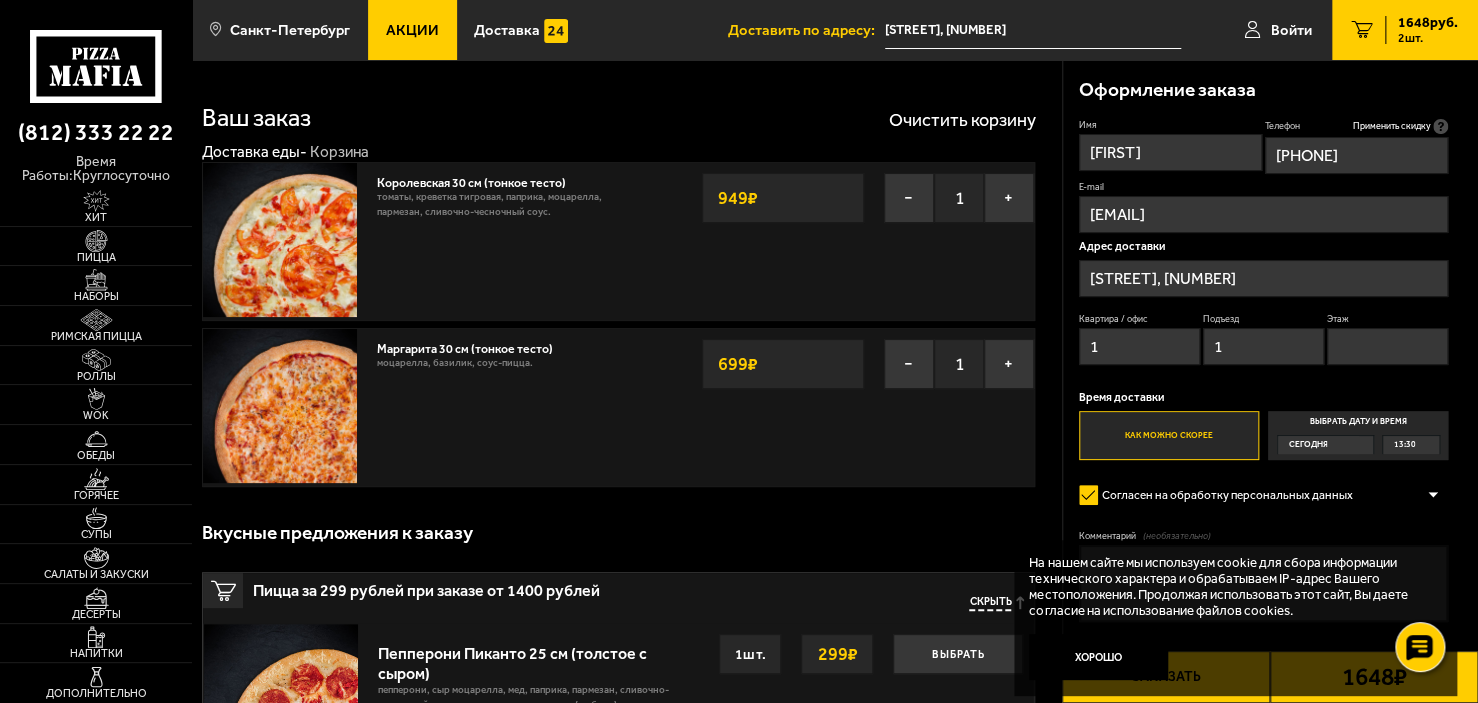 type on "1" 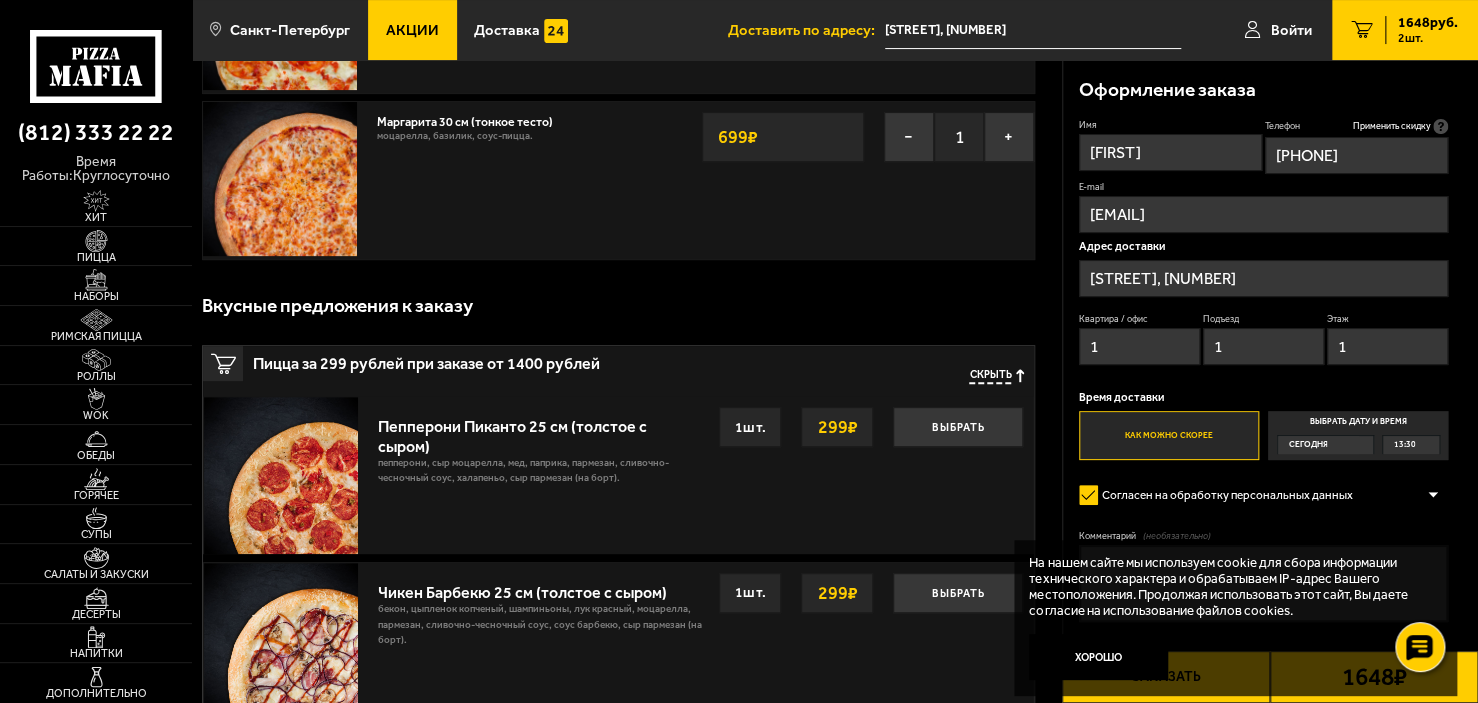 scroll, scrollTop: 400, scrollLeft: 0, axis: vertical 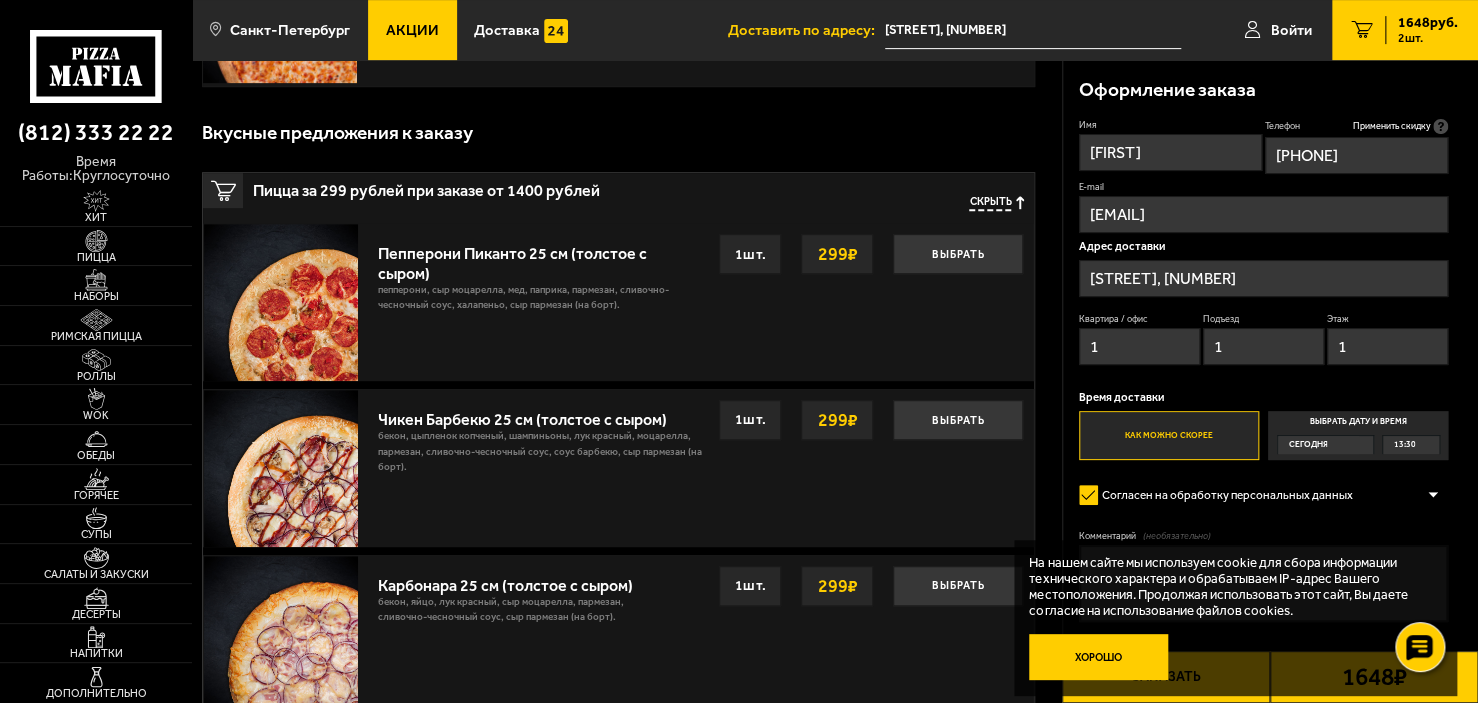 type on "1" 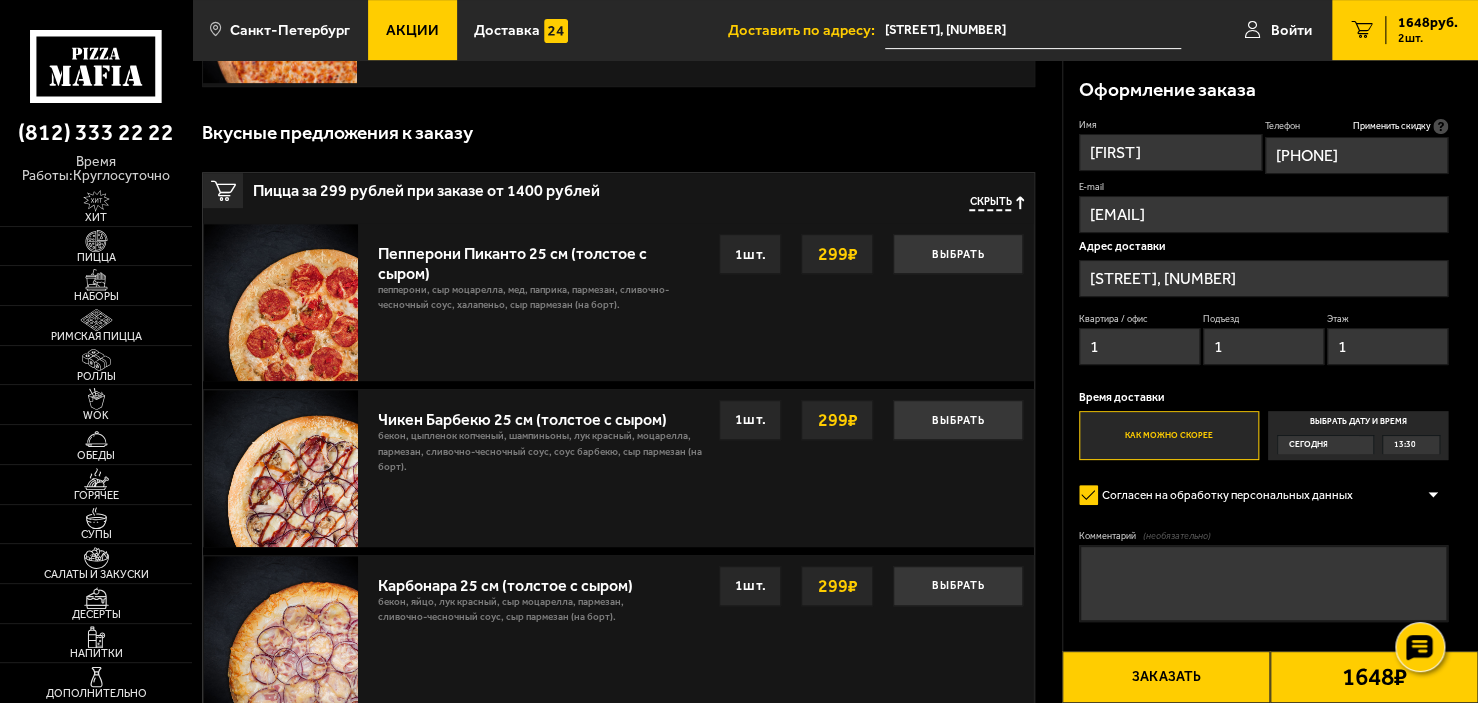 click on "Комментарий   (необязательно)" at bounding box center (1264, 583) 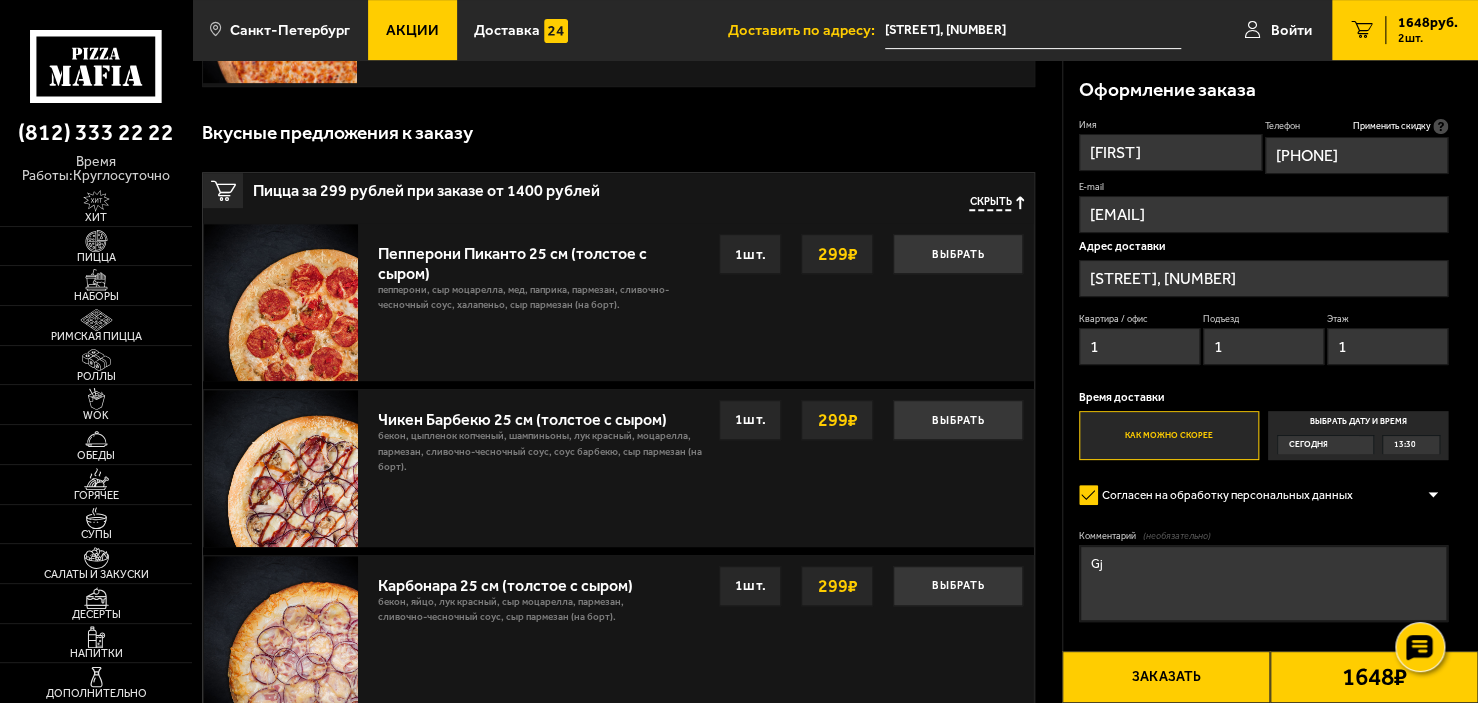 type on "G" 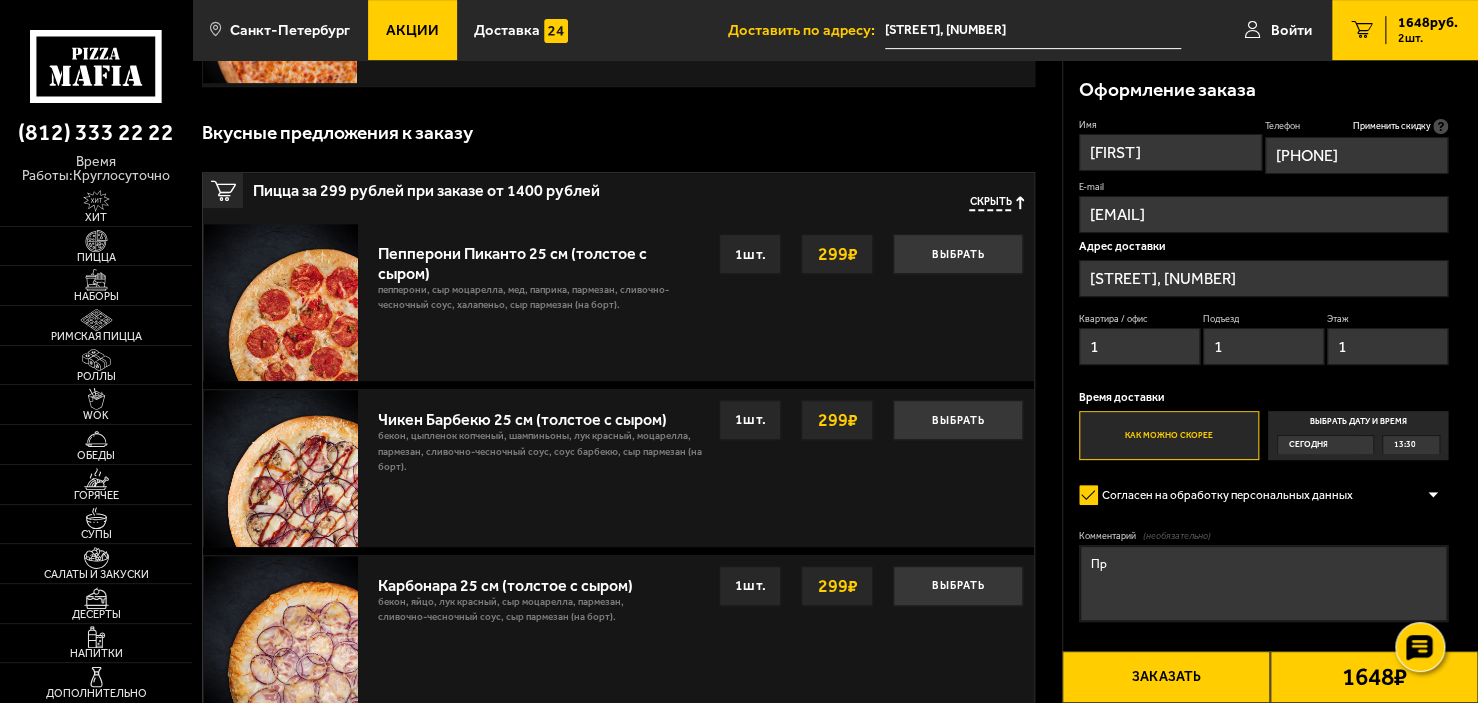 type on "П" 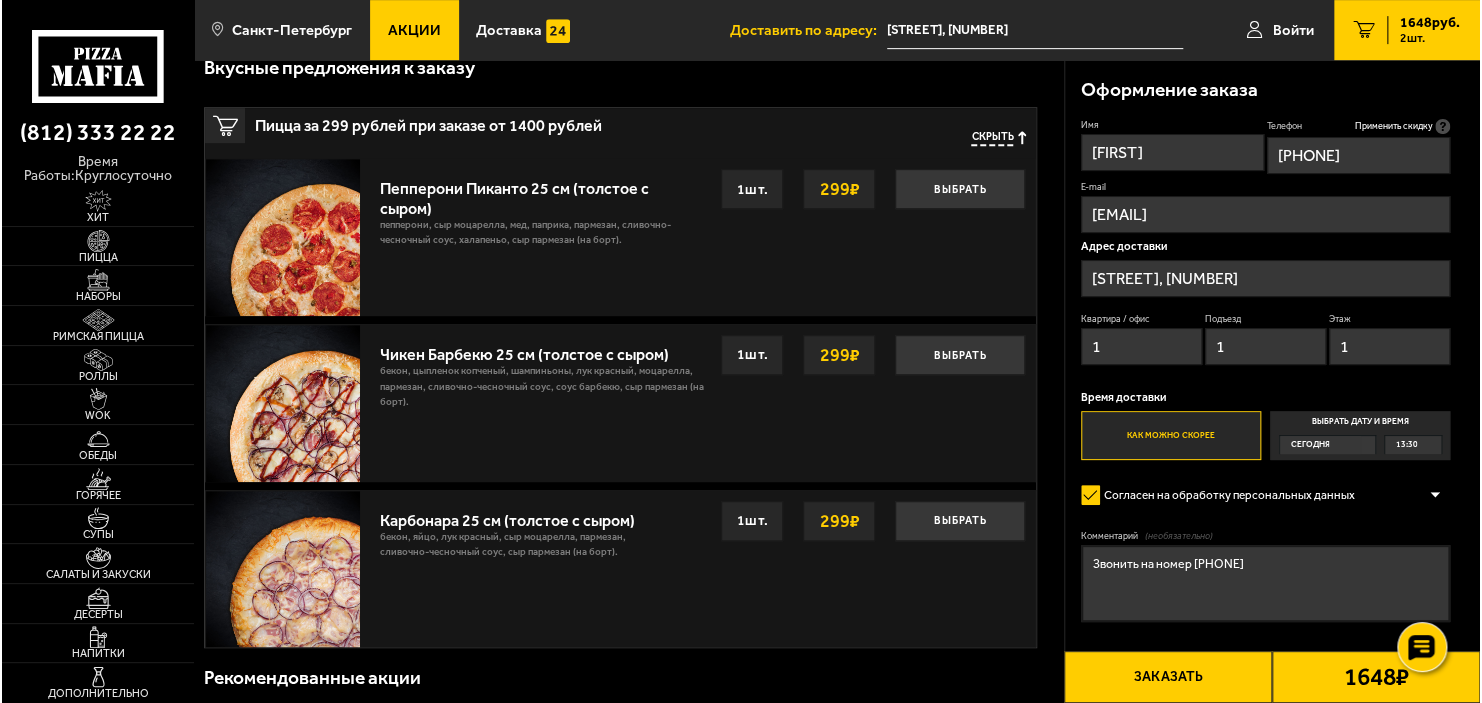 scroll, scrollTop: 500, scrollLeft: 0, axis: vertical 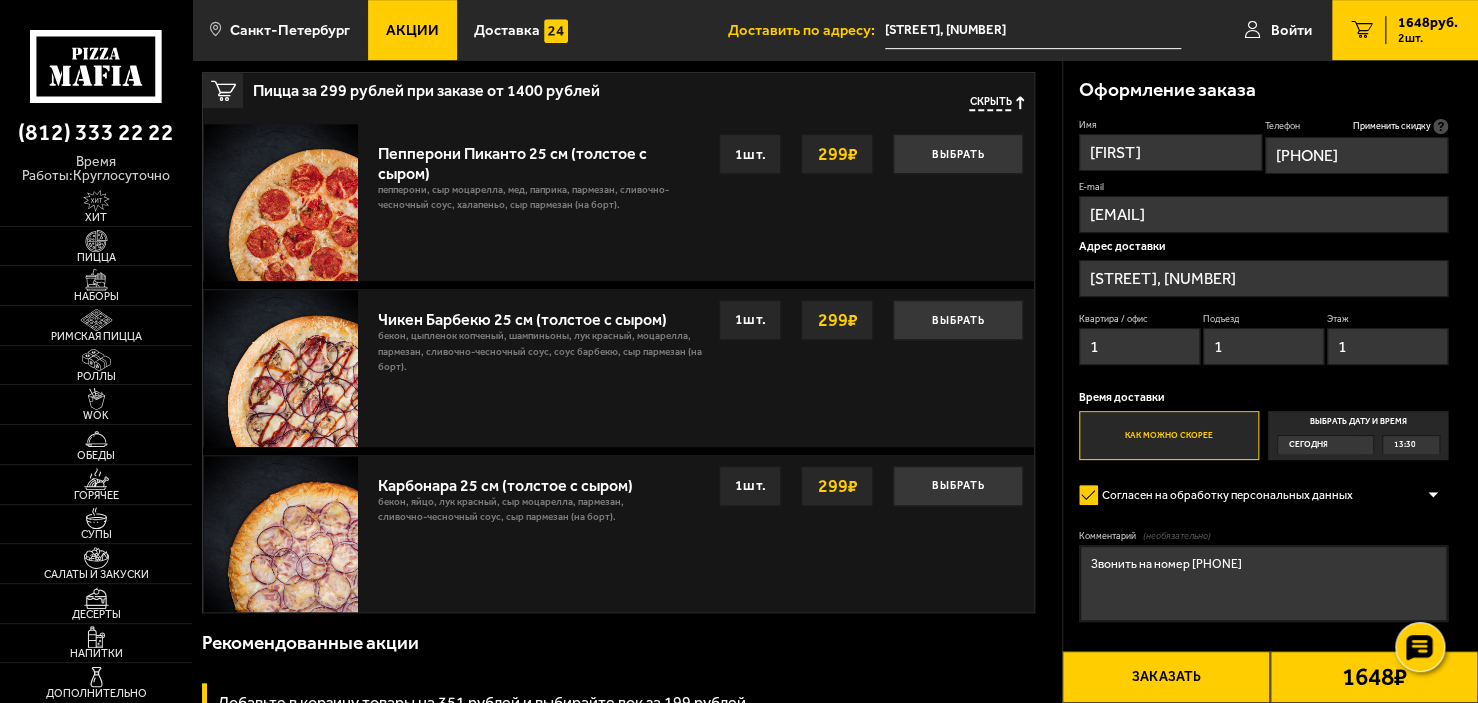 type on "Звонить на номер [PHONE]" 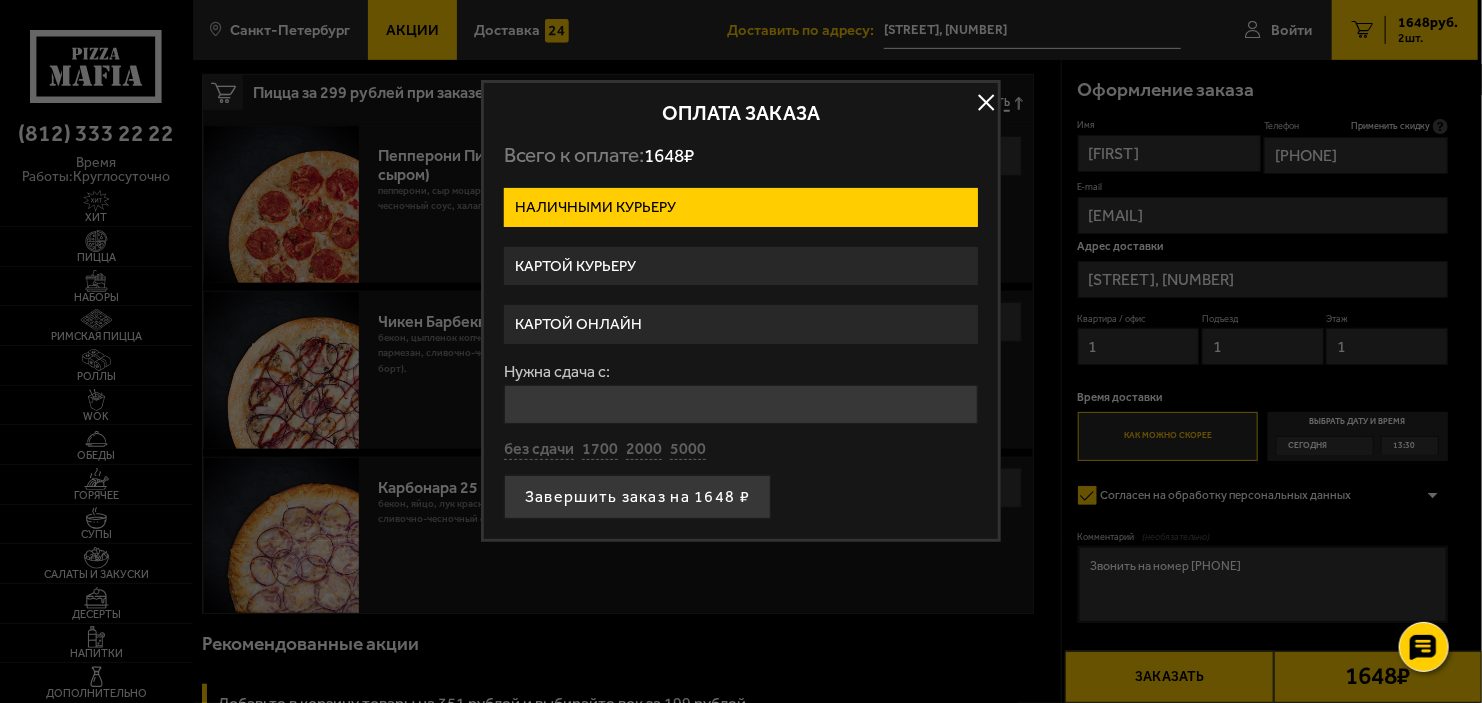 click on "Картой онлайн" at bounding box center [741, 324] 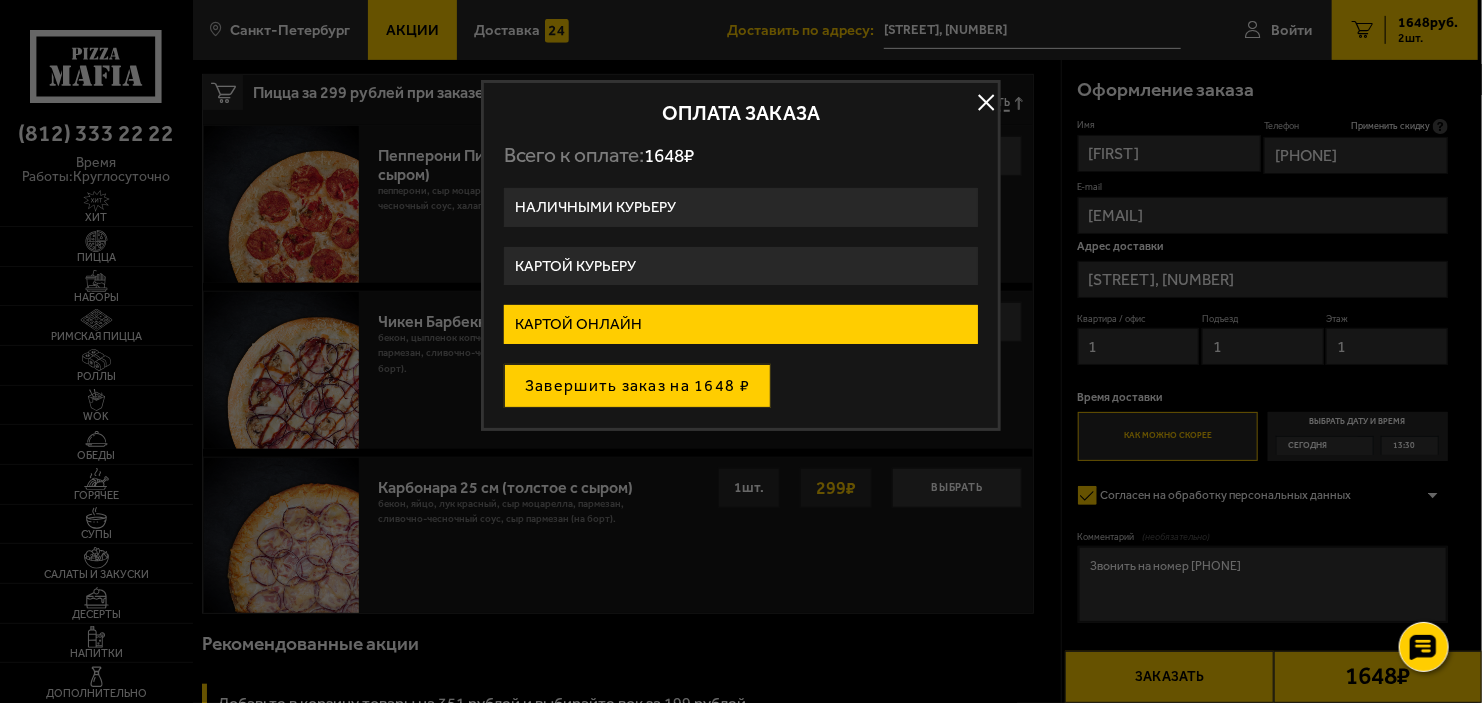 click on "Завершить заказ на 1648 ₽" at bounding box center (637, 386) 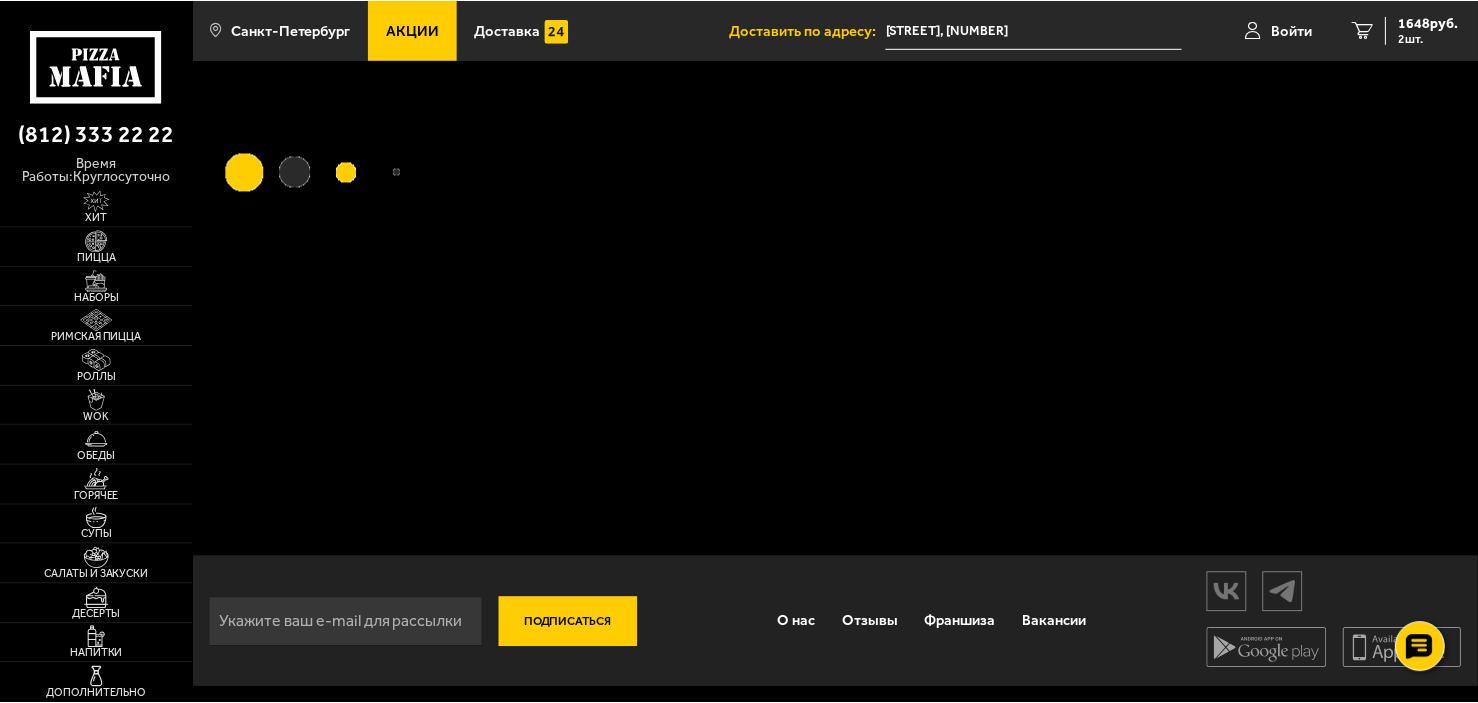 scroll, scrollTop: 0, scrollLeft: 0, axis: both 